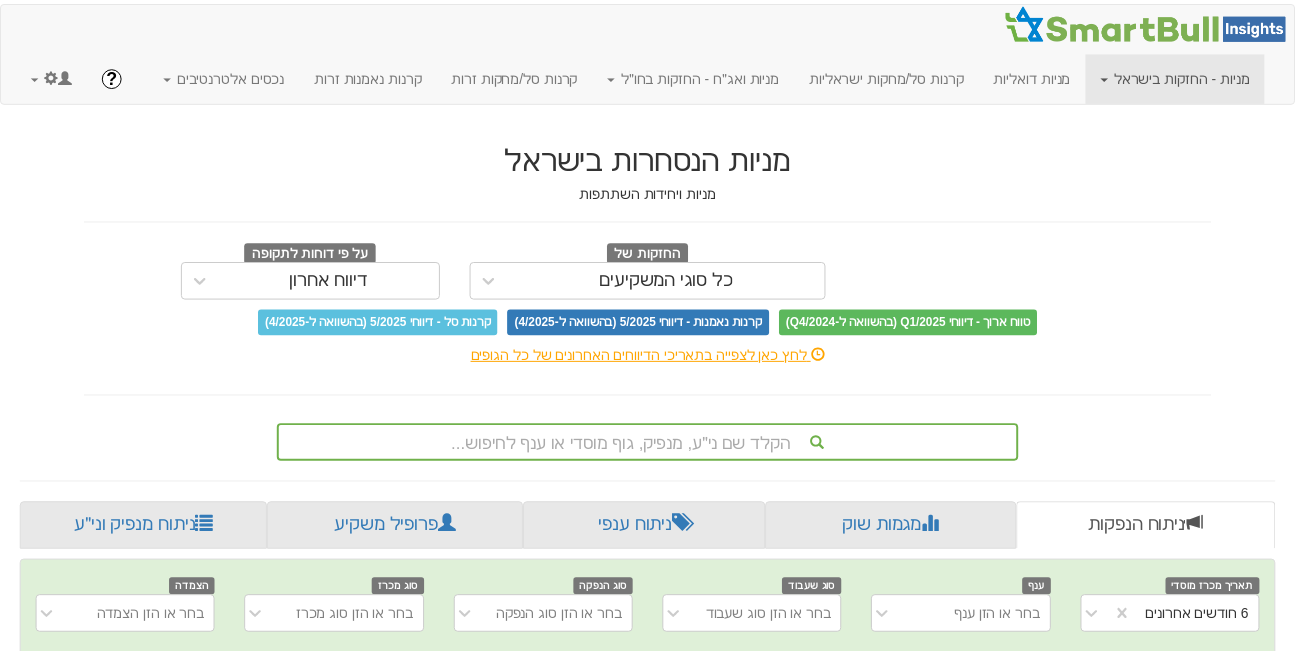 scroll, scrollTop: 0, scrollLeft: 0, axis: both 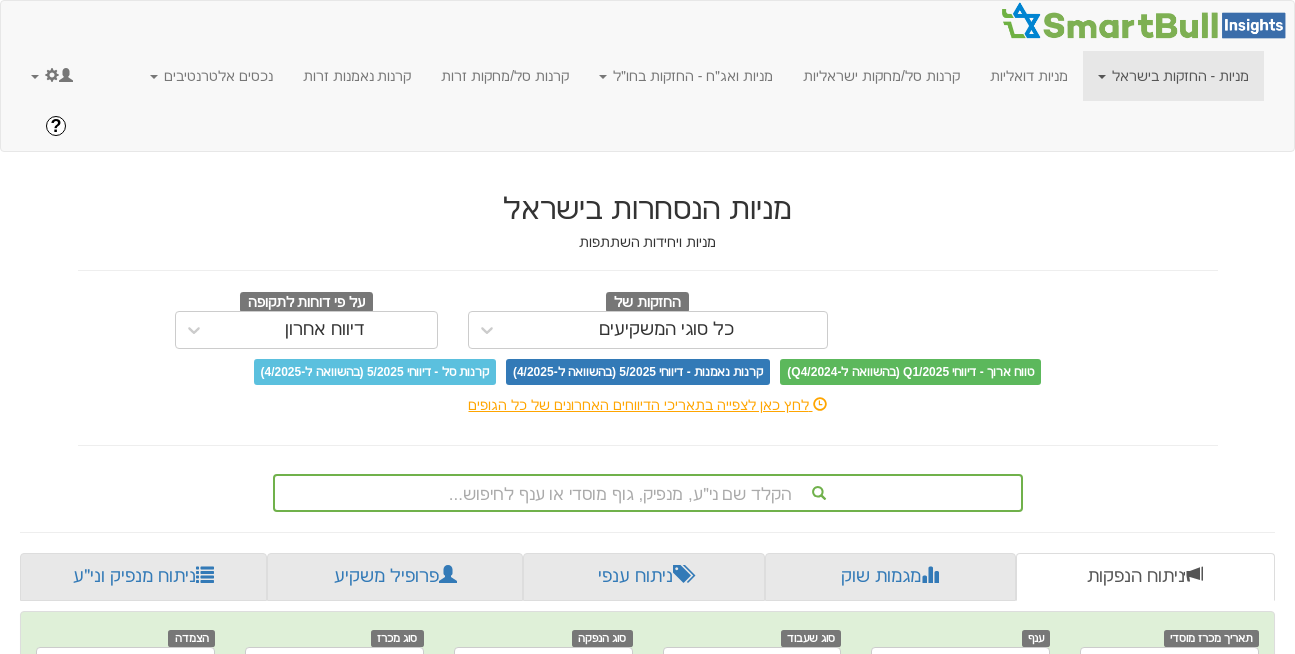 click on "מניות - החזקות בישראל" at bounding box center (1173, 76) 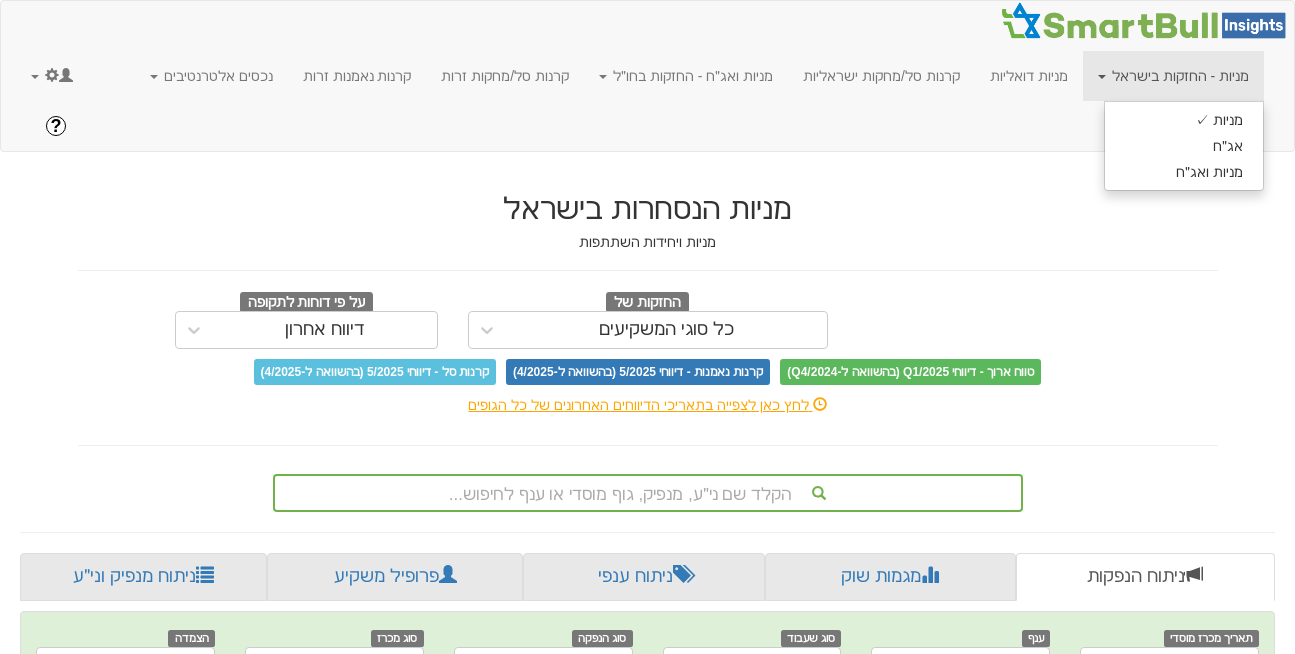 click on "מניות הנסחרות בישראל מניות ויחידות השתתפות החזקות של כל סוגי המשקיעים על פי דוחות לתקופה דיווח אחרון טווח ארוך - דיווחי Q1/[YEAR] (בהשוואה ל-Q4/[YEAR]) קרנות נאמנות - דיווחי [MONTH]/[YEAR] (בהשוואה ל-[MONTH]/[YEAR]) קרנות סל - דיווחי [MONTH]/[YEAR] (בהשוואה ל-[MONTH]/[YEAR])" at bounding box center (648, 288) 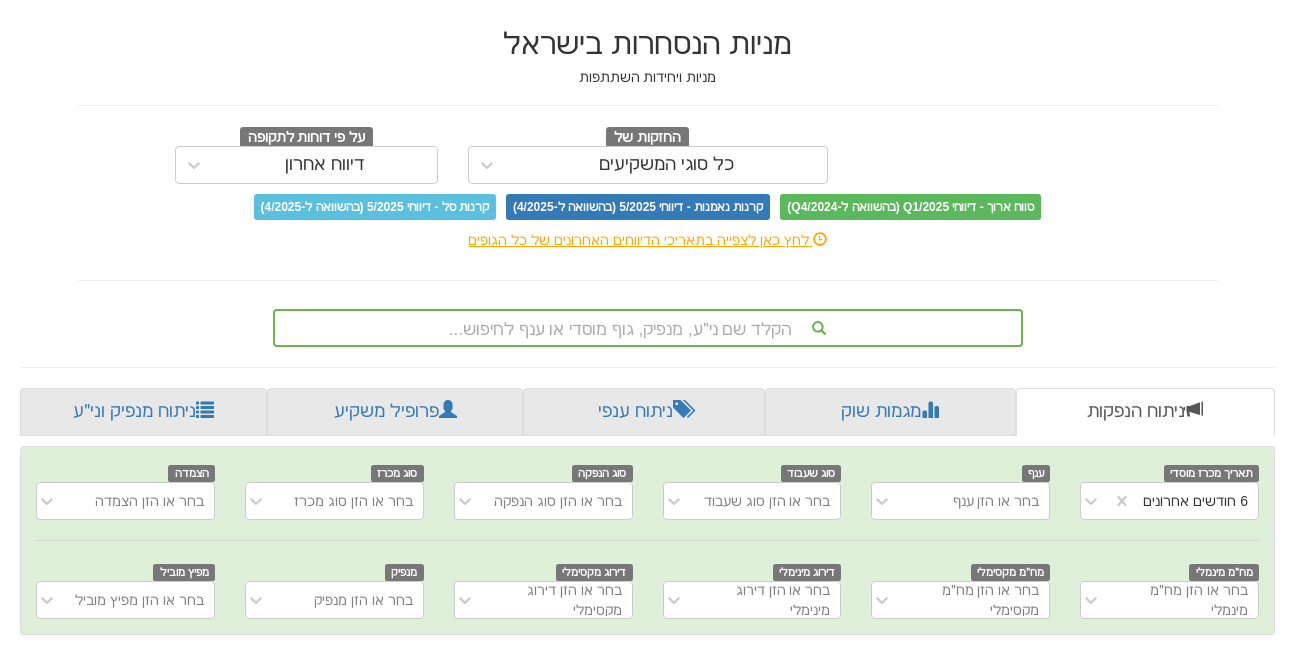 scroll, scrollTop: 168, scrollLeft: 0, axis: vertical 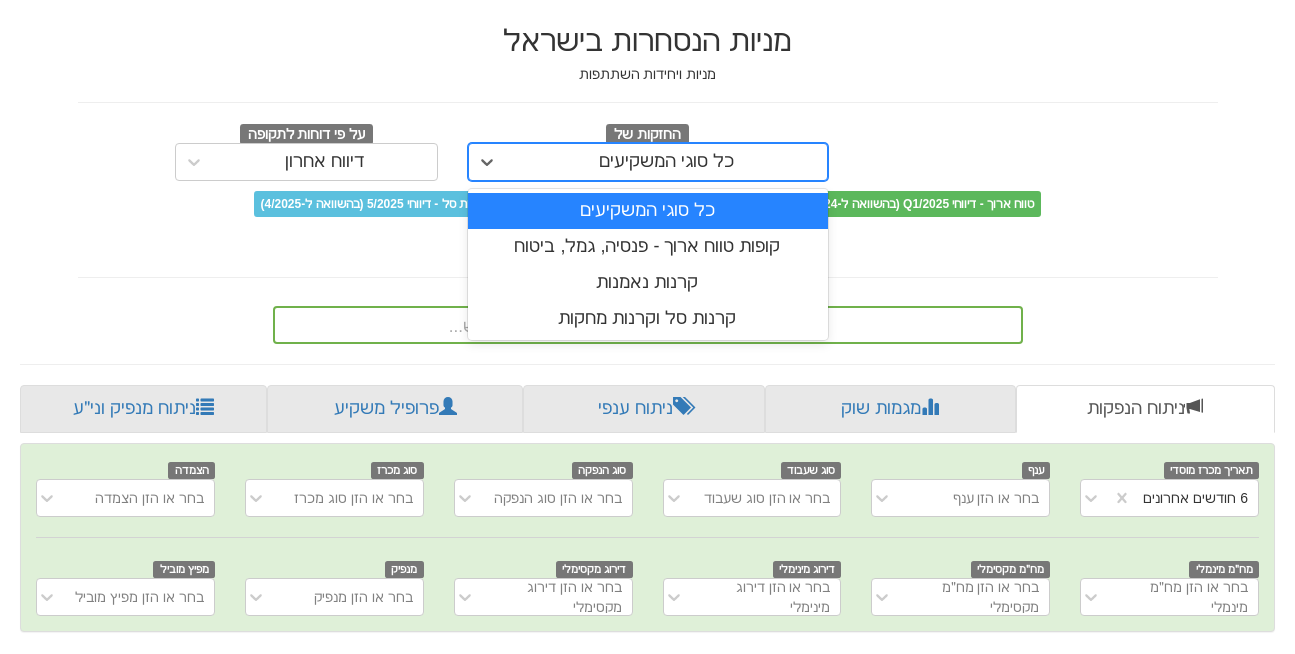 click on "כל סוגי המשקיעים" at bounding box center [648, 162] 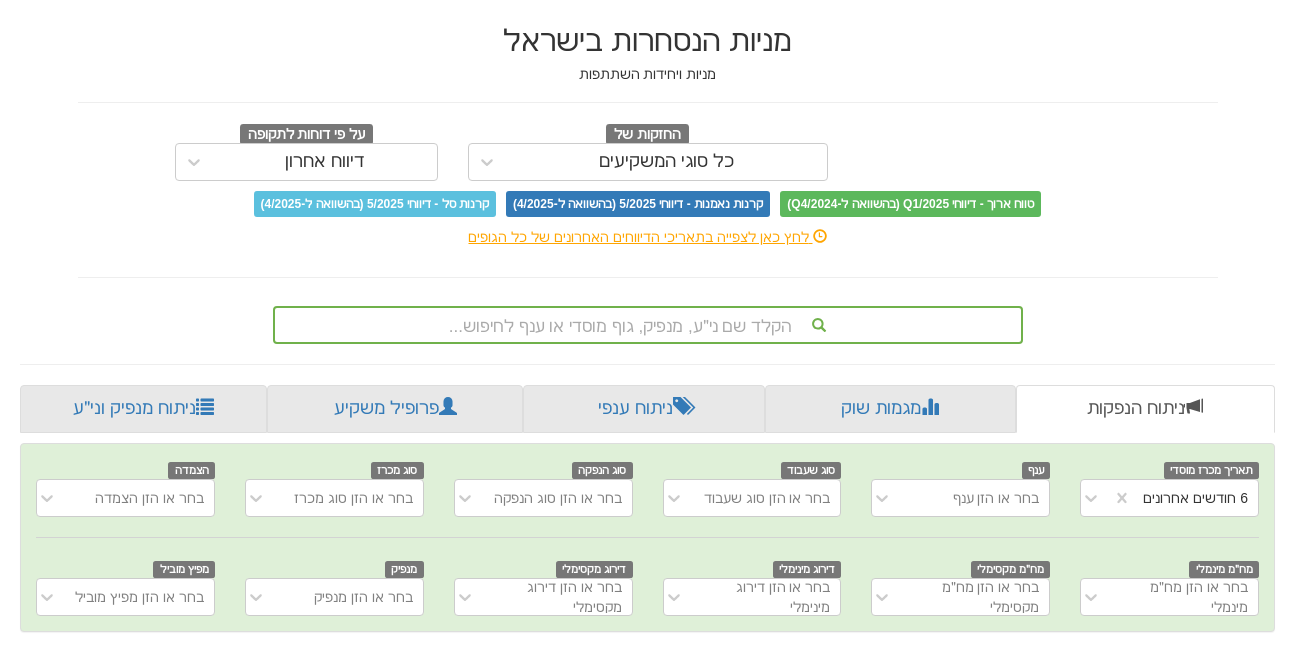 scroll, scrollTop: 174, scrollLeft: 0, axis: vertical 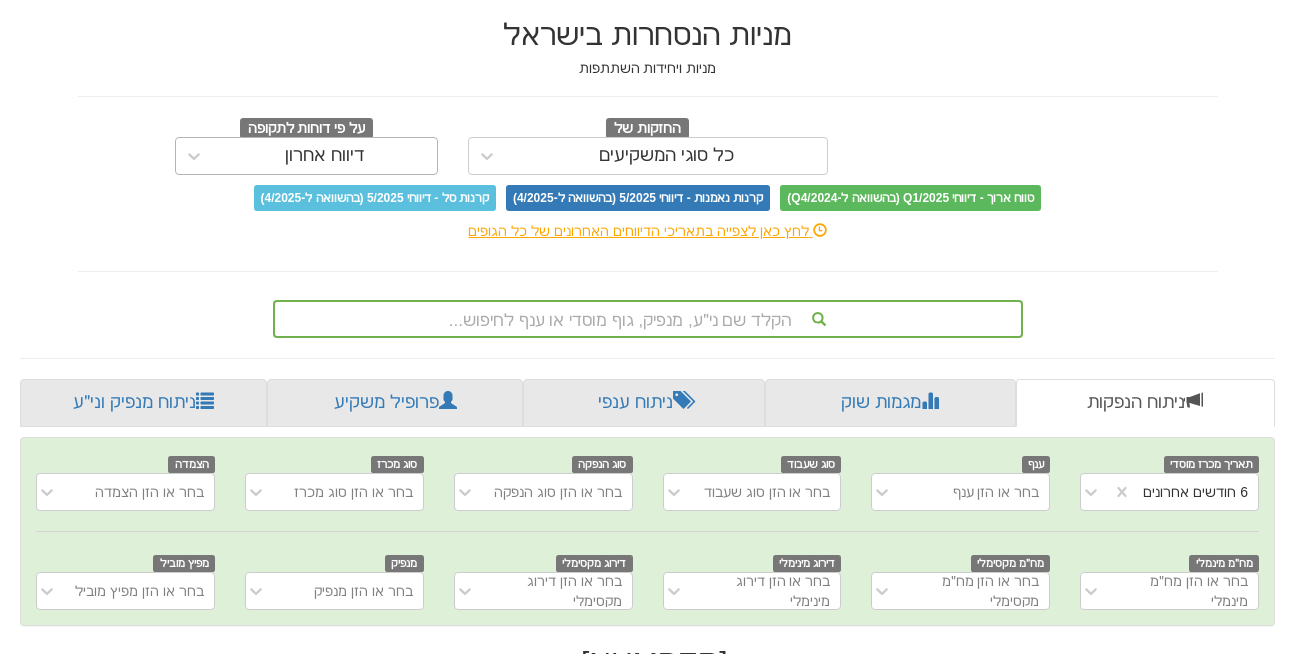 click on "דיווח אחרון" at bounding box center [325, 156] 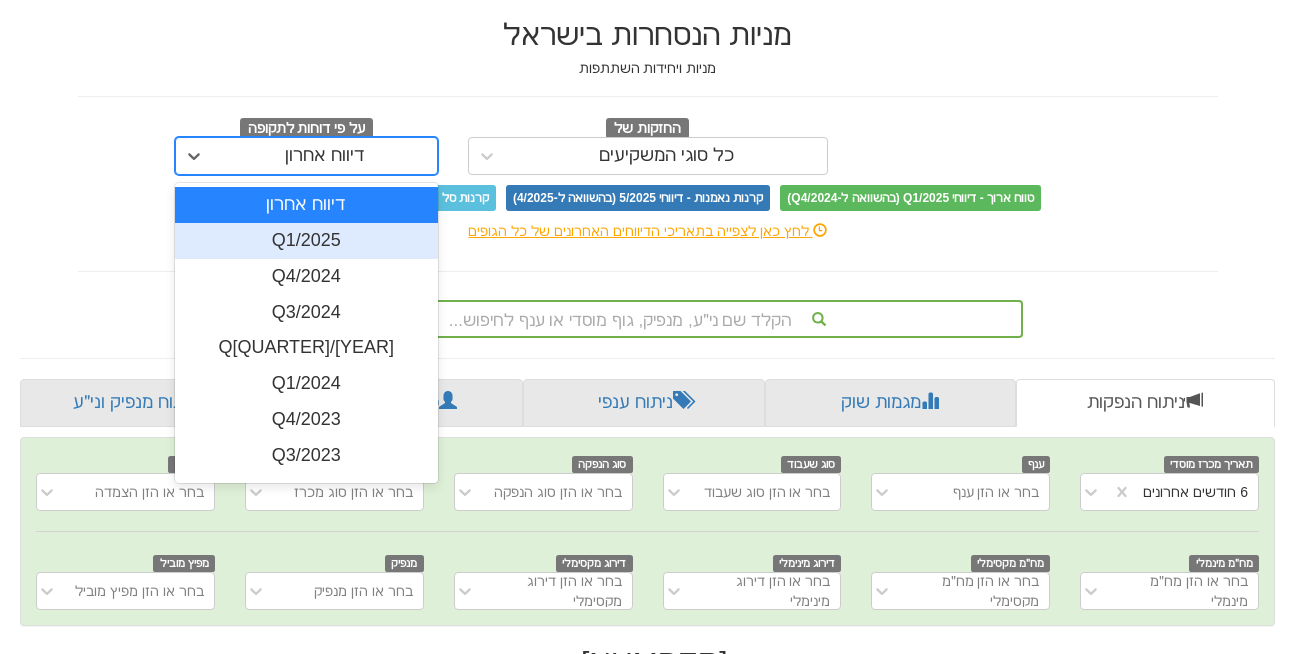 click on "Q1/2025" at bounding box center [306, 241] 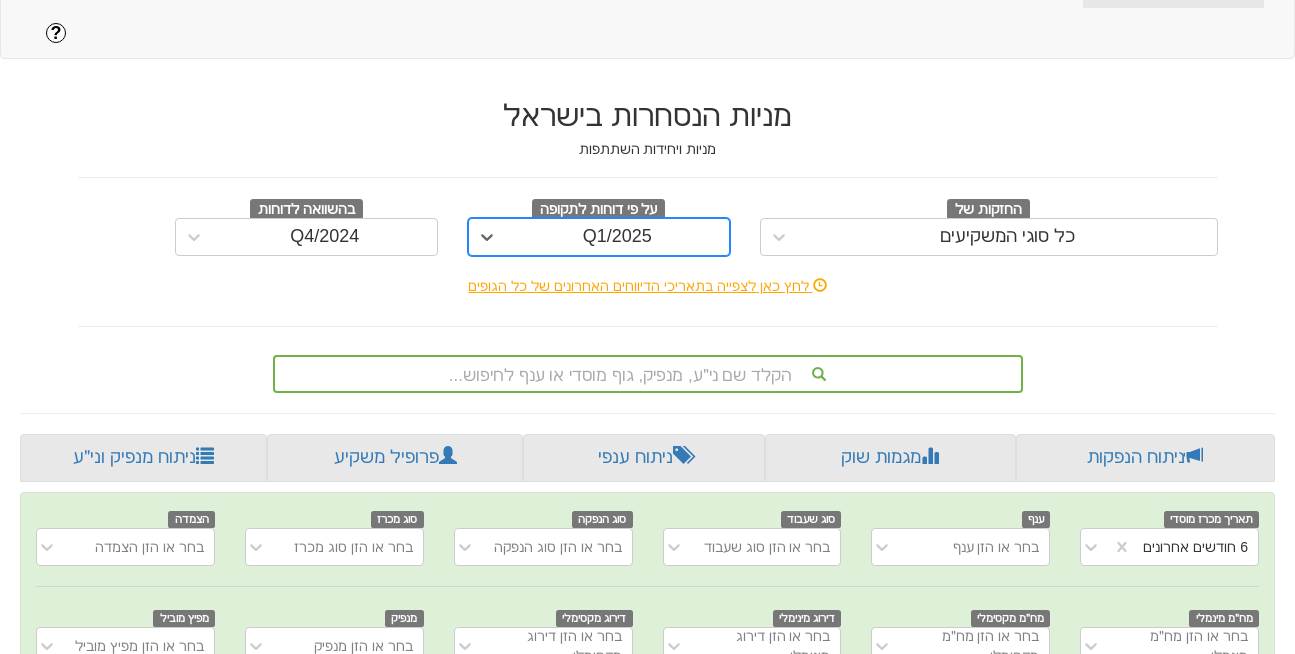 scroll, scrollTop: 174, scrollLeft: 0, axis: vertical 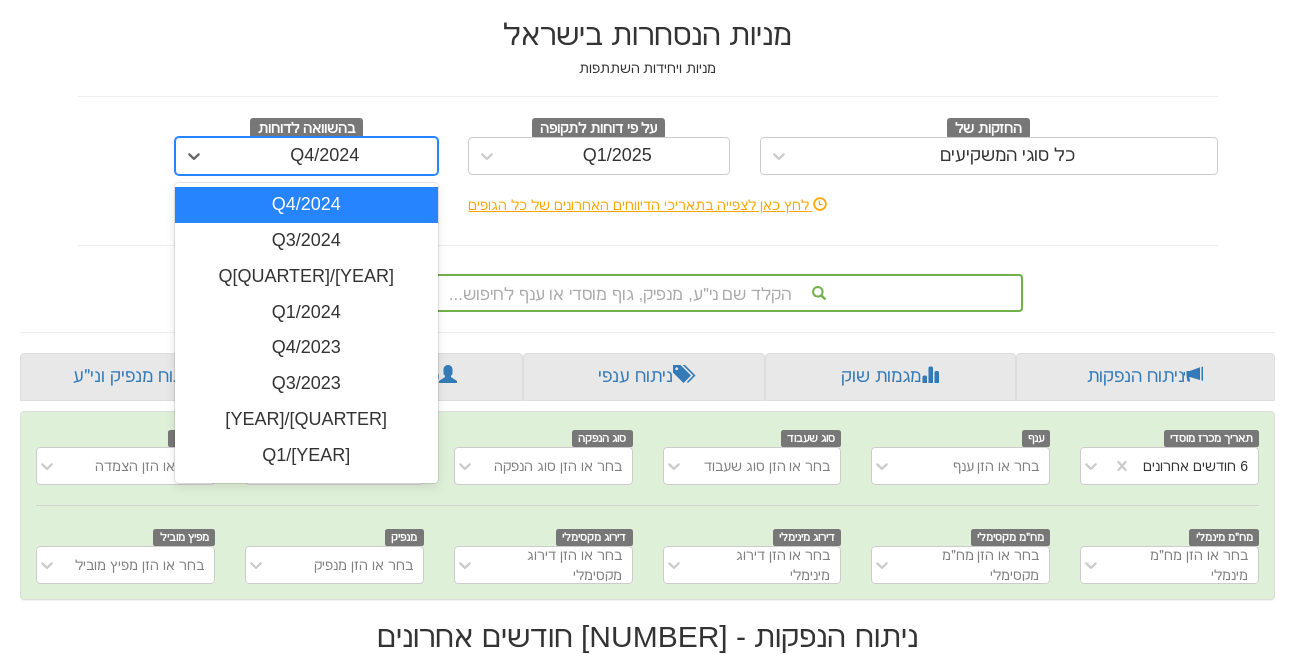 click on "Q4/2024" at bounding box center (325, 156) 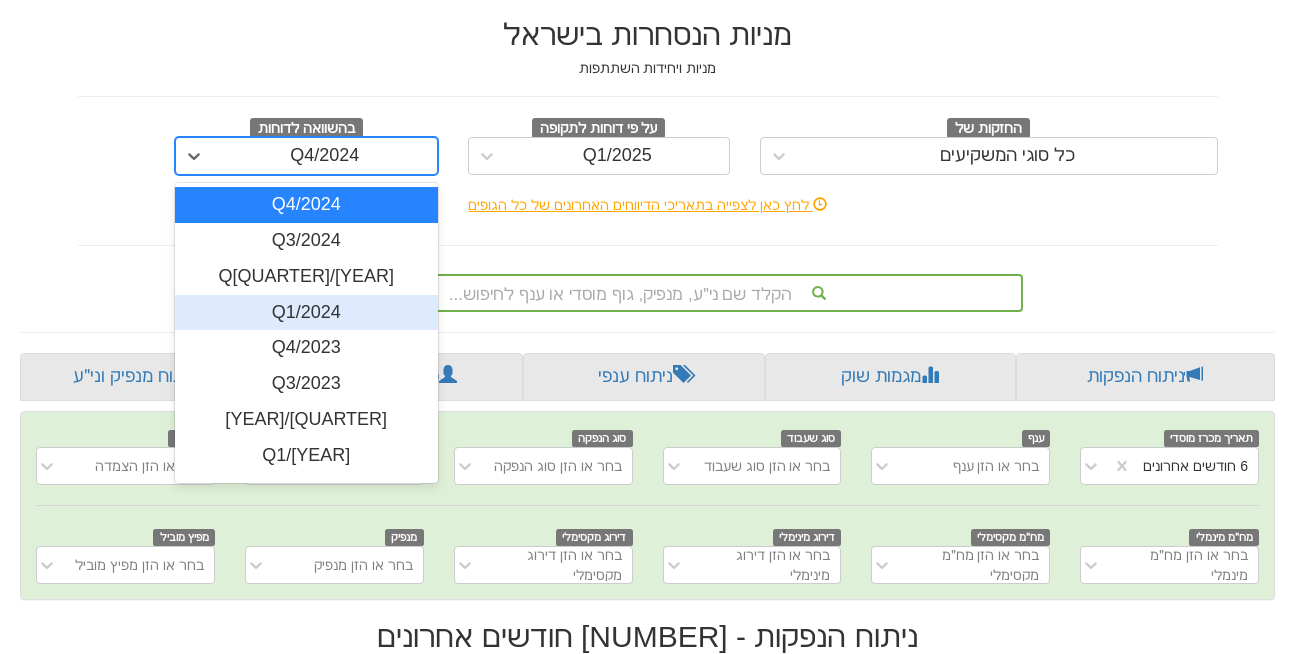 click on "Q1/2024" at bounding box center (306, 313) 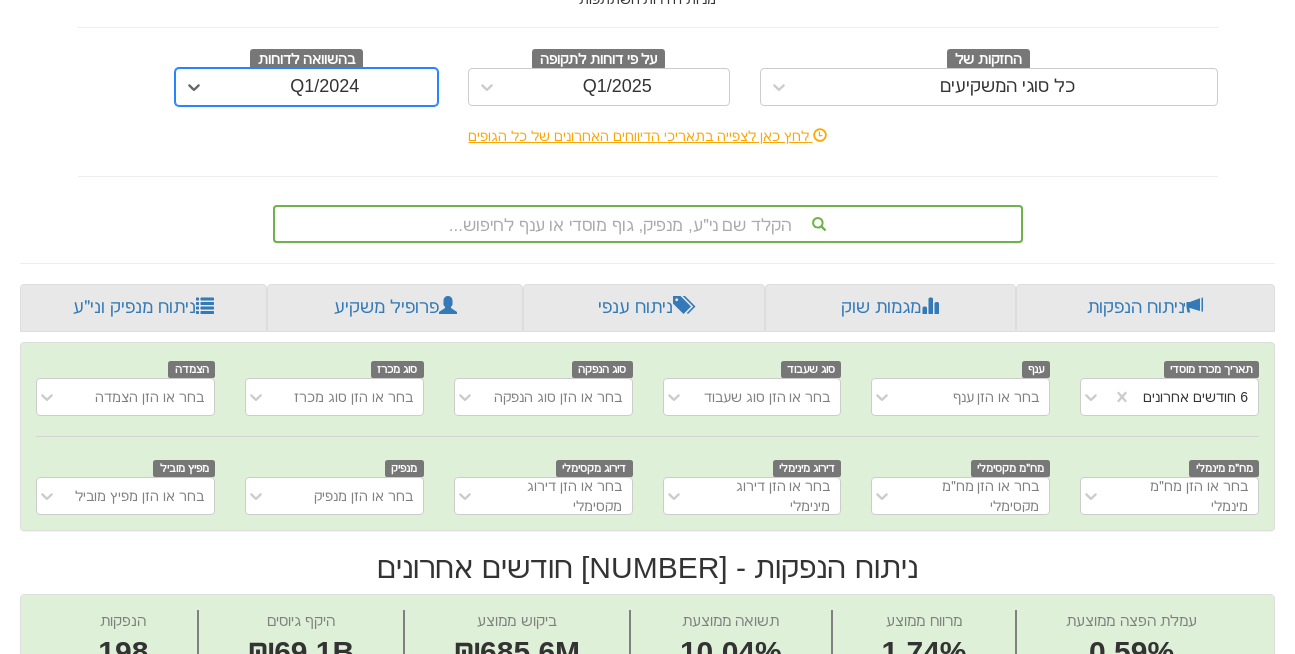 scroll, scrollTop: 244, scrollLeft: 0, axis: vertical 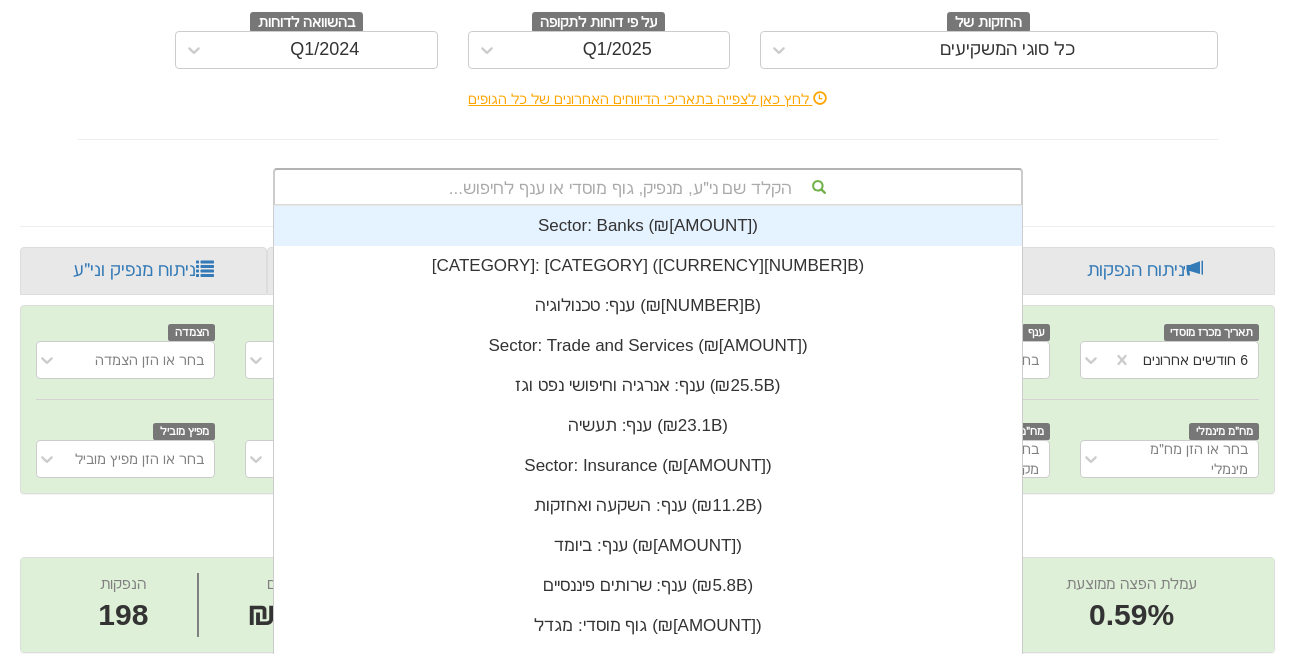 click on "הקלד שם ני״ע, מנפיק, גוף מוסדי או ענף לחיפוש... ענף: ‏בנקים ‎(₪[AMOUNT])‎  ענף: ‏נדל"ן ובנייה ‎(₪[AMOUNT])‎  ענף: ‏טכנולוגיה ‎(₪[AMOUNT])‎  ענף: ‏מסחר ושרותים ‎(₪[AMOUNT])‎  ענף: ‏אנרגיה וחיפושי נפט וגז ‎(₪[AMOUNT])‎  ענף: ‏תעשיה ‎(₪[AMOUNT])‎  ענף: ‏ביטוח ‎(₪[AMOUNT])‎  ענף: ‏השקעה ואחזקות ‎(₪[AMOUNT])‎  ענף: ‏ביומד ‎(₪[AMOUNT])‎  ענף: ‏שרותים פיננסיים ‎(₪[AMOUNT])‎  גוף מוסדי: ‏מגדל ‎(₪[AMOUNT])‎  גוף מוסדי: ‏מנורה ‎(₪[AMOUNT])‎  גוף מוסדי: ‏כלל ‎(₪[AMOUNT])‎  גוף מוסדי: ‏הראל ‎(₪[AMOUNT])‎  גוף מוסדי: ‏הפניקס ‎(₪[AMOUNT])‎  גוף מוסדי: ‏קסם קרנות סל ‎(₪[AMOUNT])‎  גוף מוסדי: ‏אי.בי.אי קרנות ‎(₪[AMOUNT])‎  גוף מוסדי: ‏תכלית מדדים ‎(₪[AMOUNT])‎" at bounding box center [648, 187] 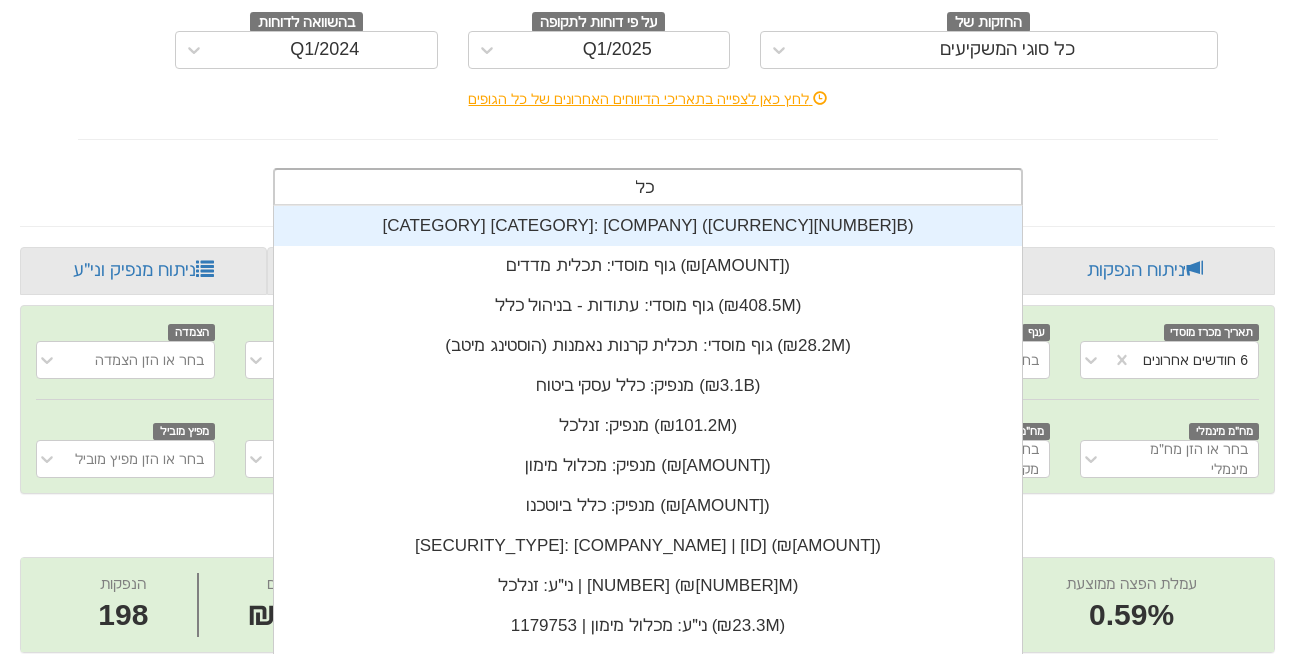 scroll, scrollTop: 240, scrollLeft: 0, axis: vertical 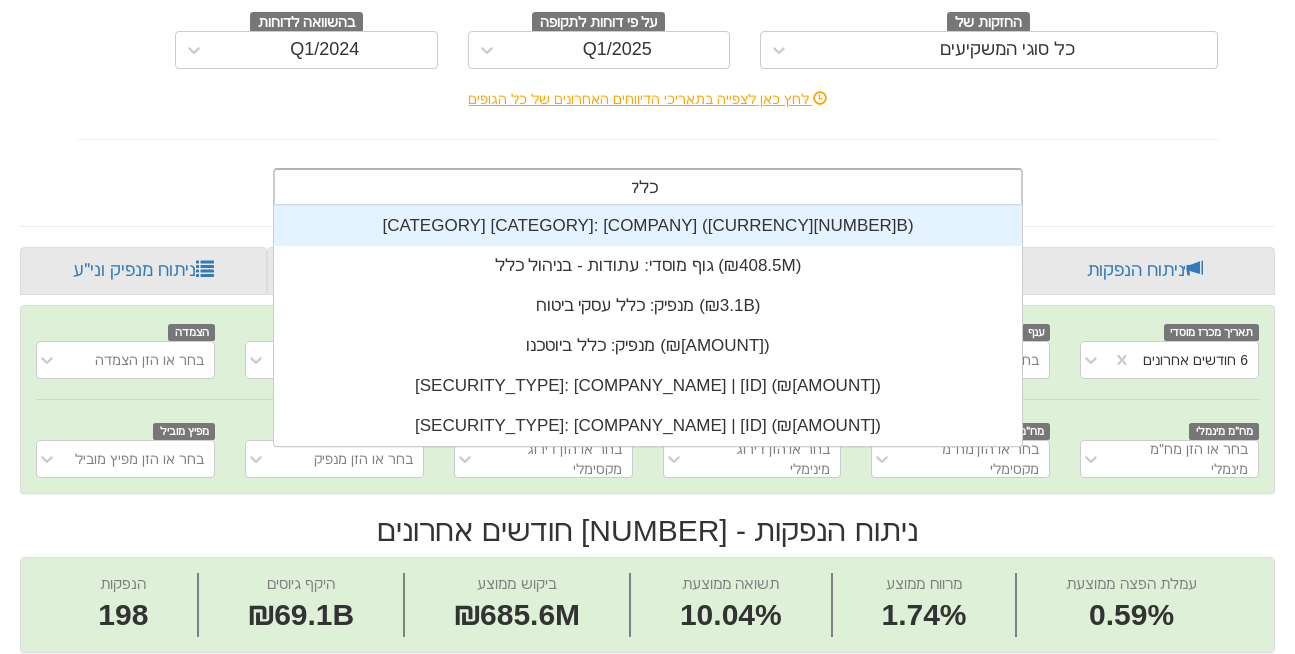 type 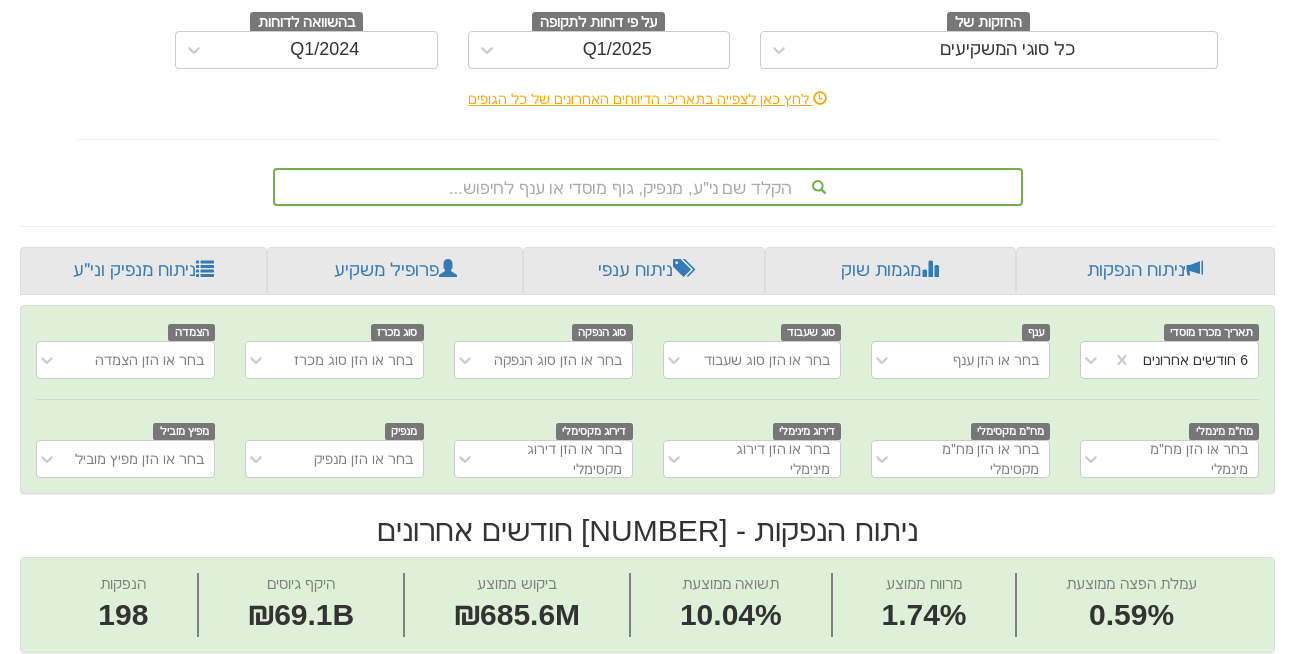 click on "הקלד שם ני״ע, מנפיק, גוף מוסדי או ענף לחיפוש..." at bounding box center (648, 183) 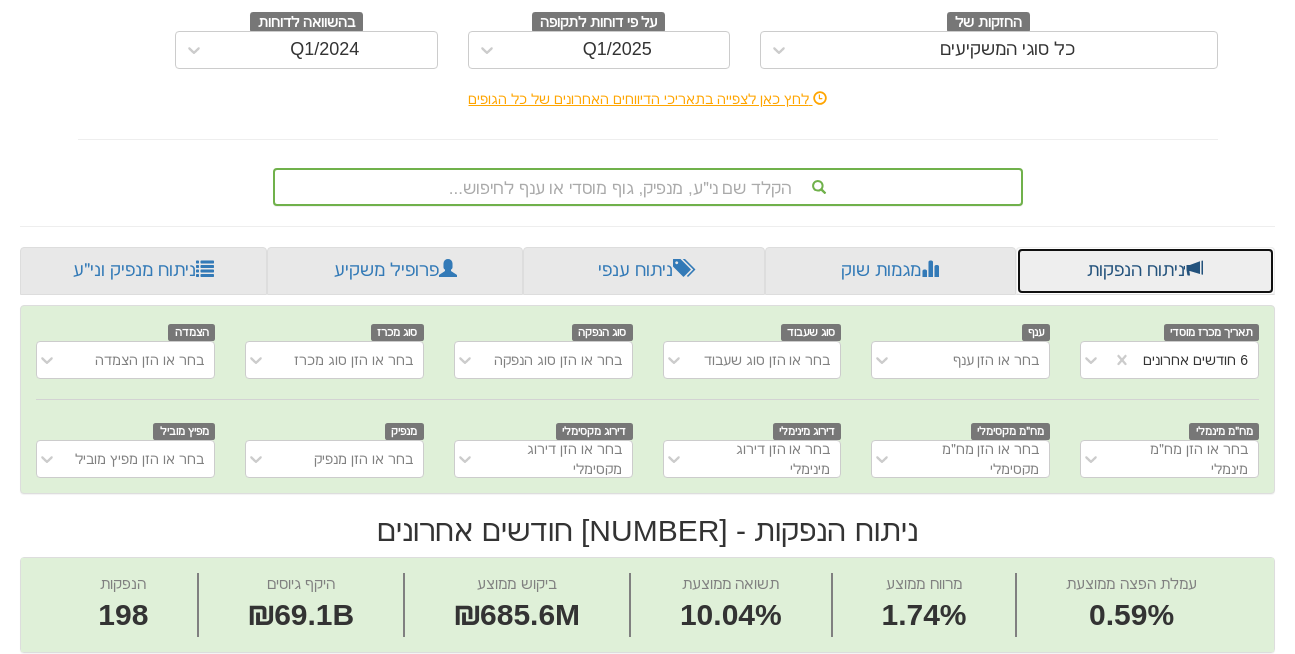 click on "ניתוח הנפקות" at bounding box center [1145, 271] 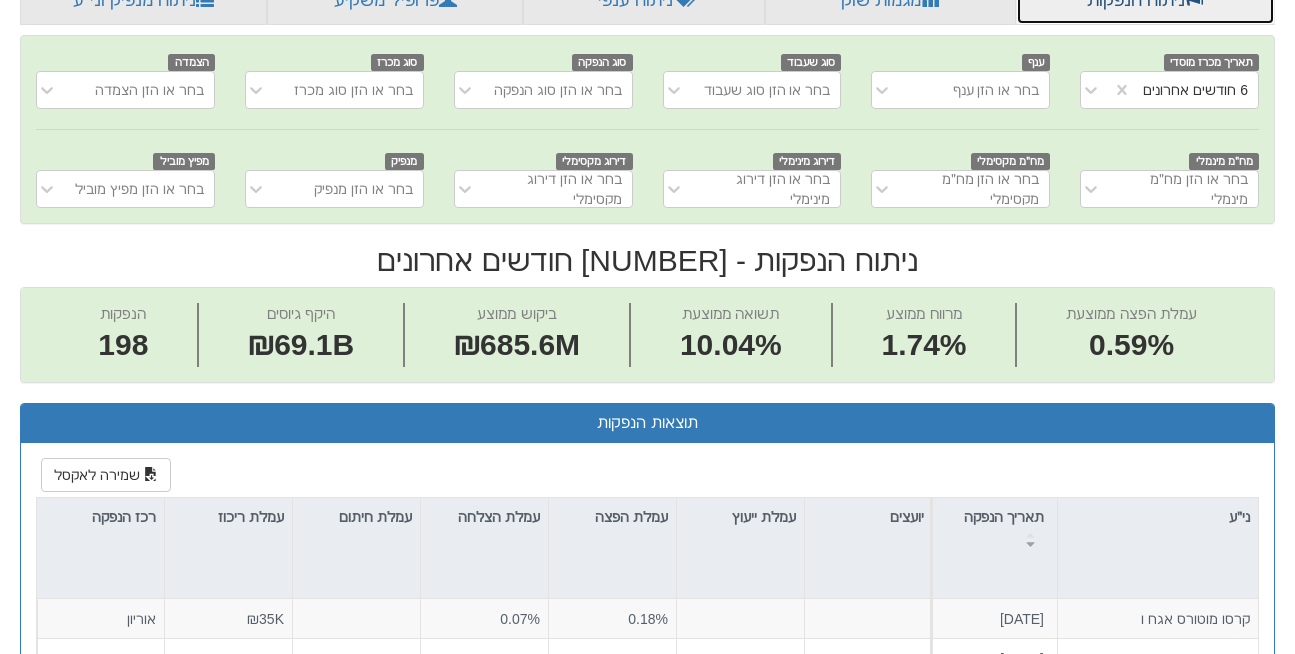 scroll, scrollTop: 551, scrollLeft: 0, axis: vertical 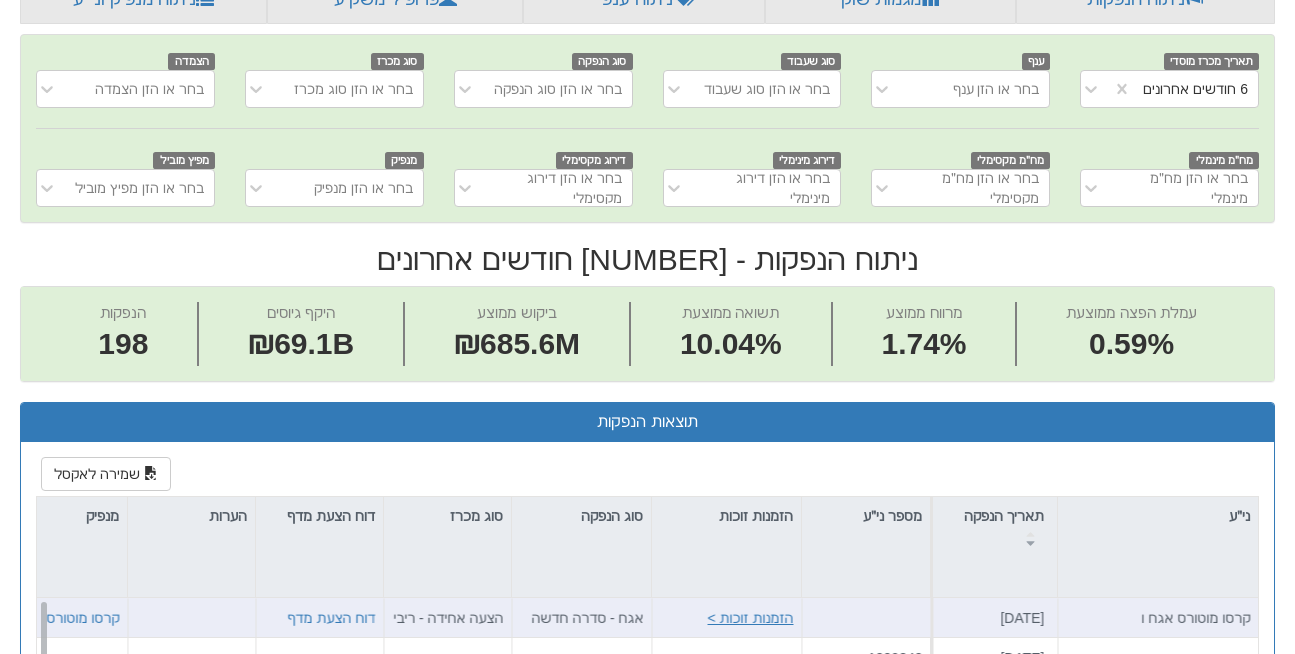 click on "הזמנות זוכות >" at bounding box center [750, 618] 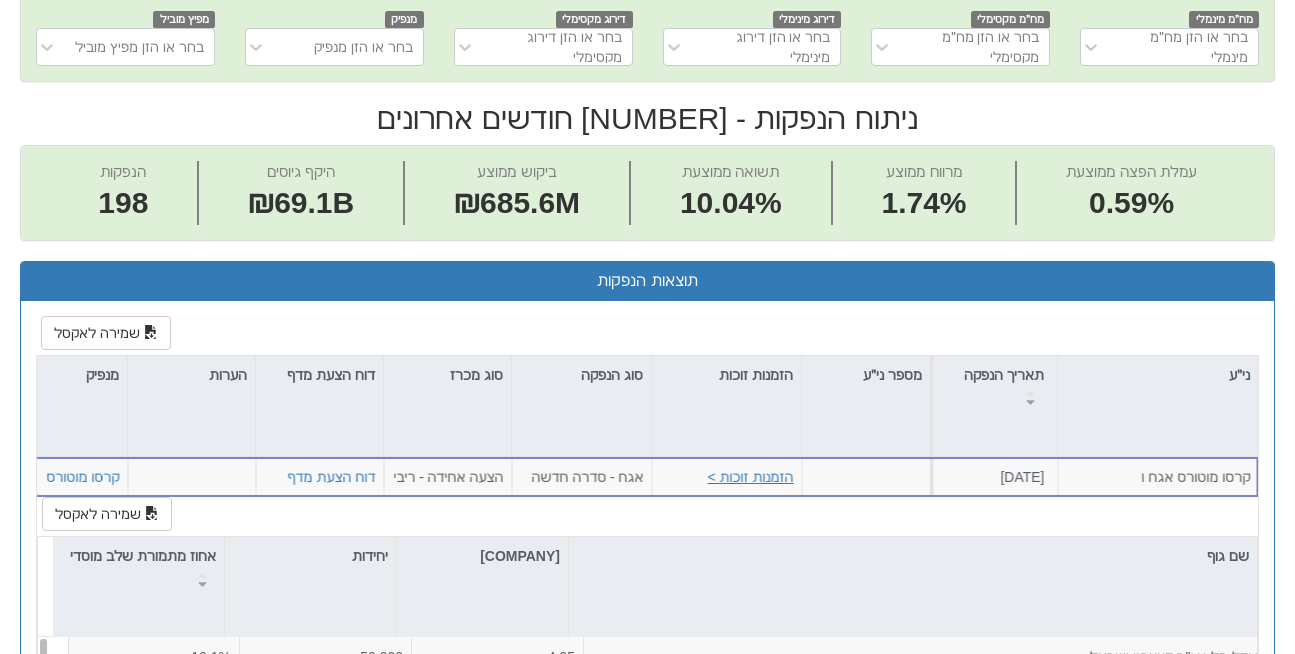 scroll, scrollTop: 748, scrollLeft: 0, axis: vertical 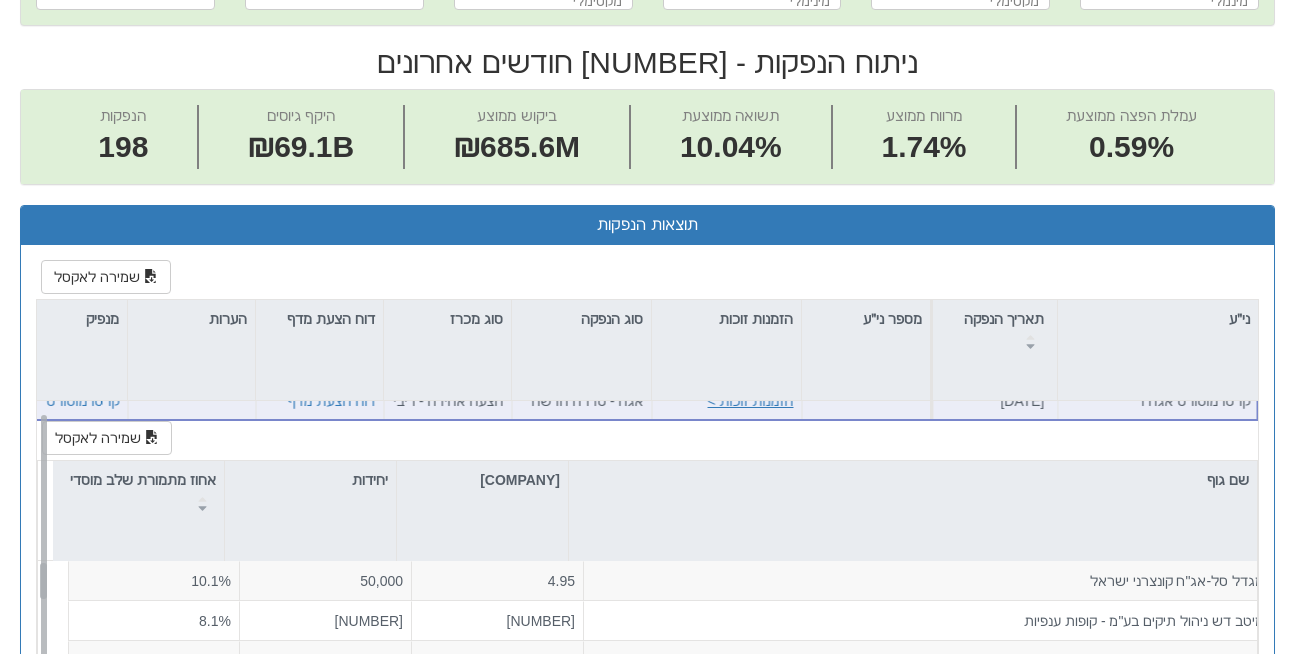 click on "הזמנות זוכות >" at bounding box center (750, 401) 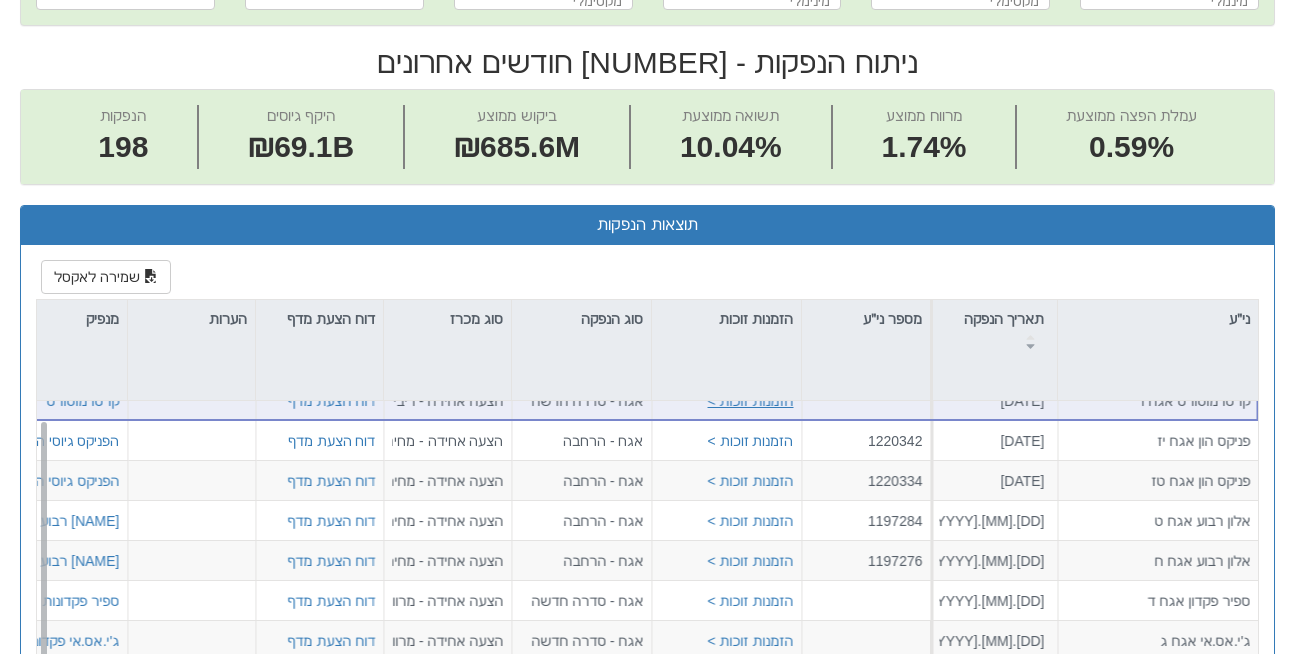 scroll, scrollTop: 0, scrollLeft: 4254, axis: horizontal 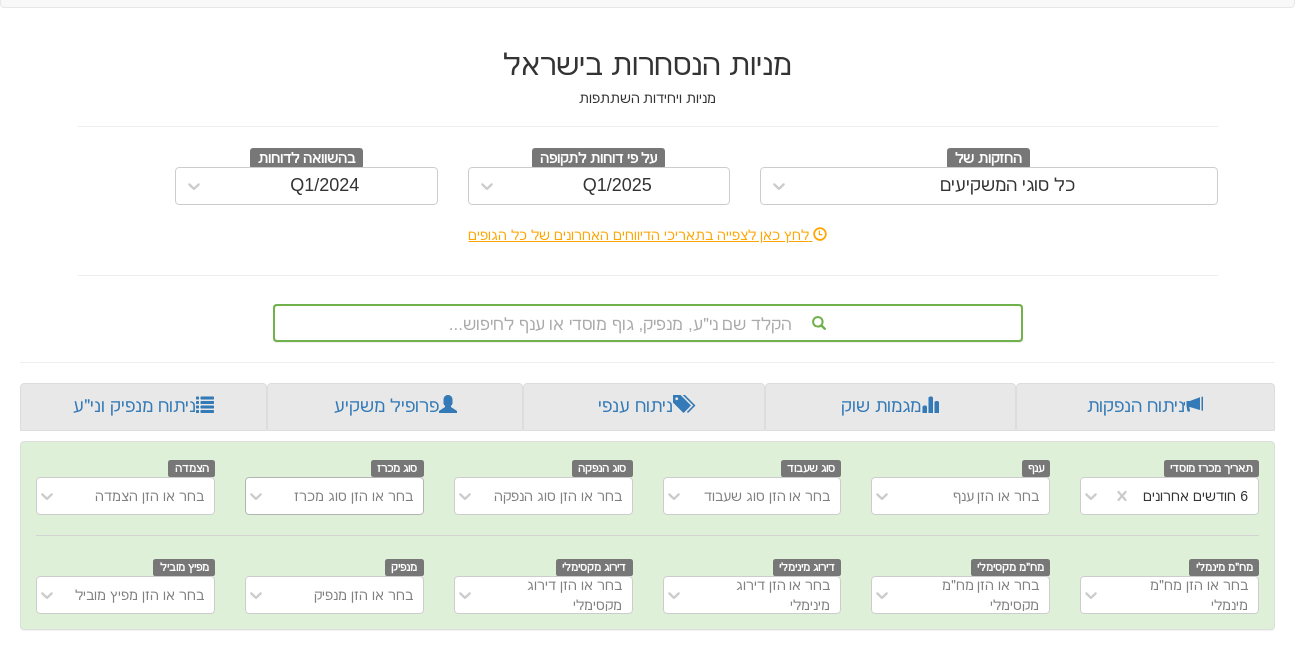 click on "בחר או הזן סוג מכרז" at bounding box center [334, 496] 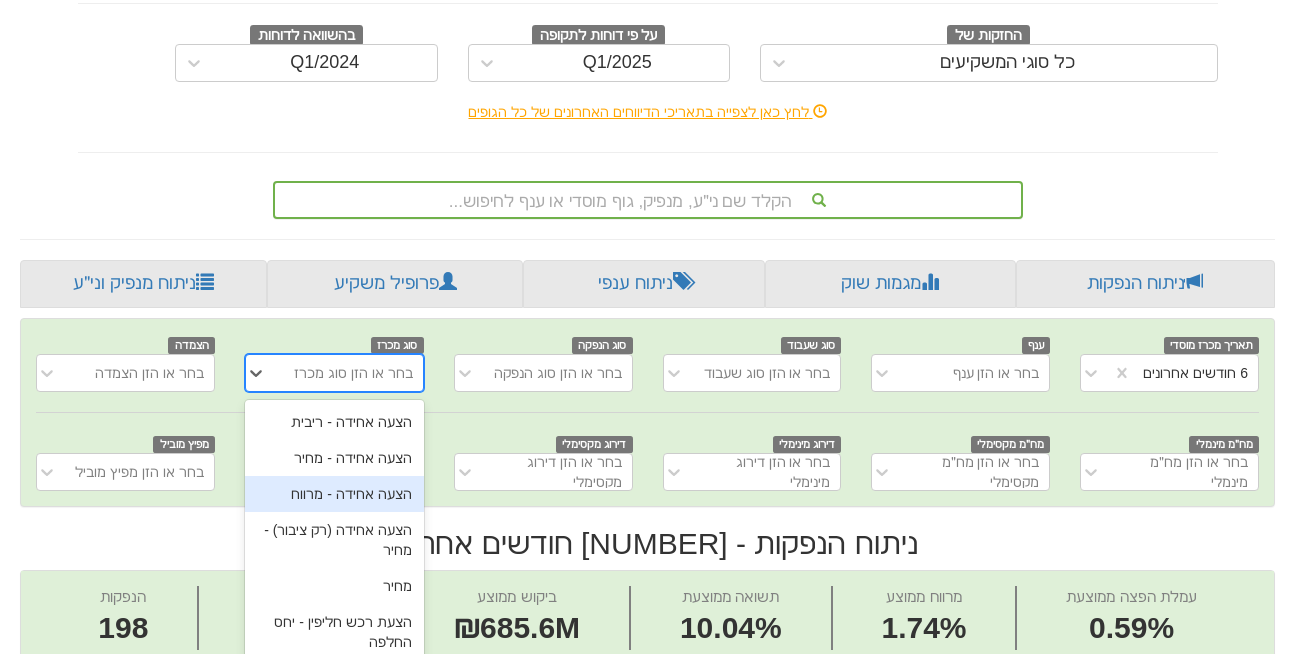 scroll, scrollTop: 270, scrollLeft: 0, axis: vertical 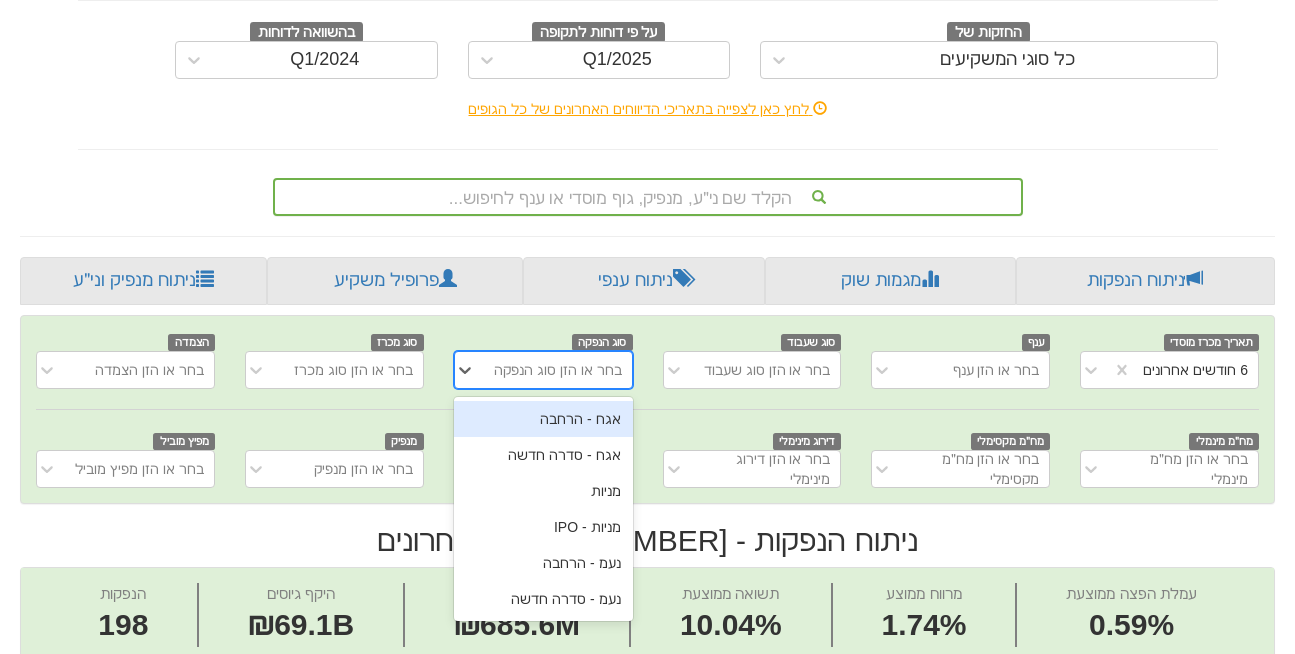 click on "בחר או הזן סוג הנפקה" at bounding box center [558, 370] 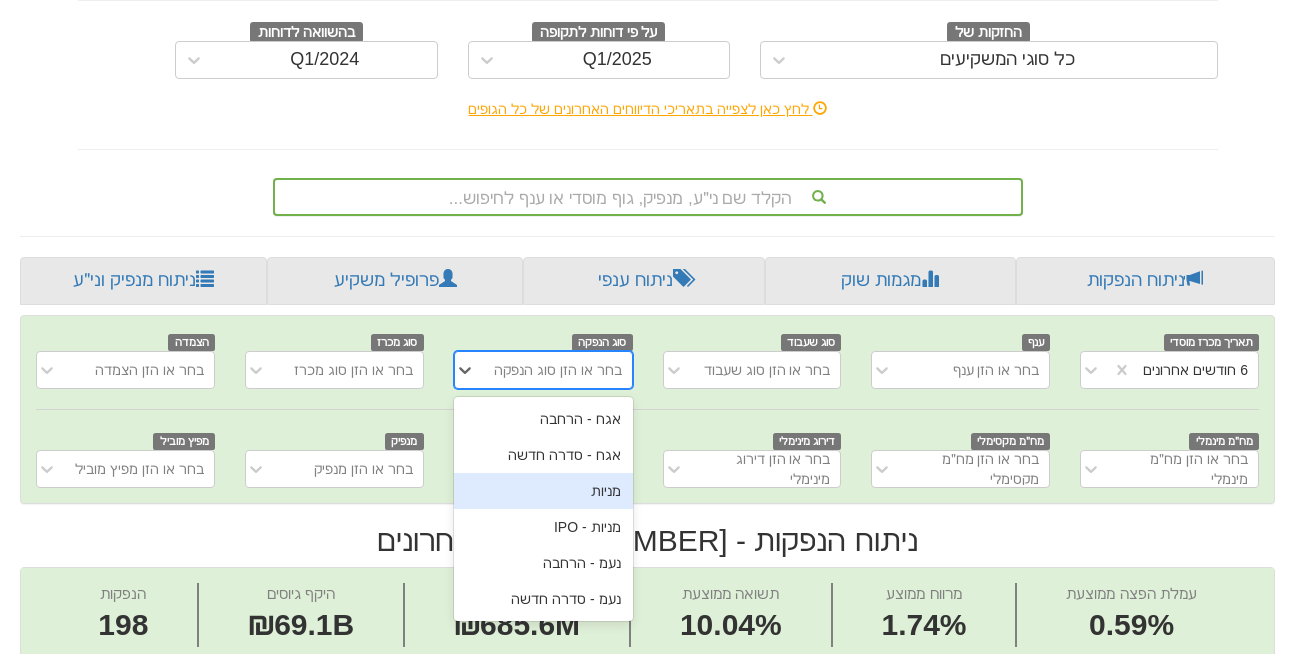 click on "מניות" at bounding box center (543, 491) 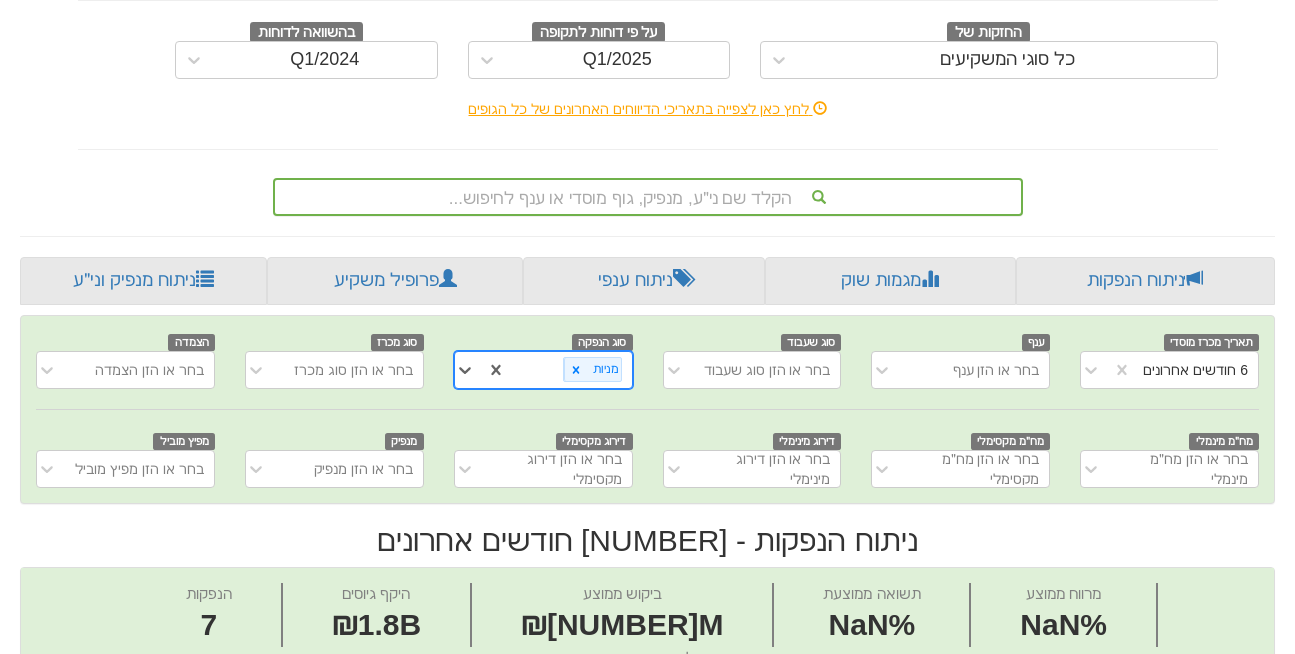 scroll, scrollTop: 0, scrollLeft: -23, axis: horizontal 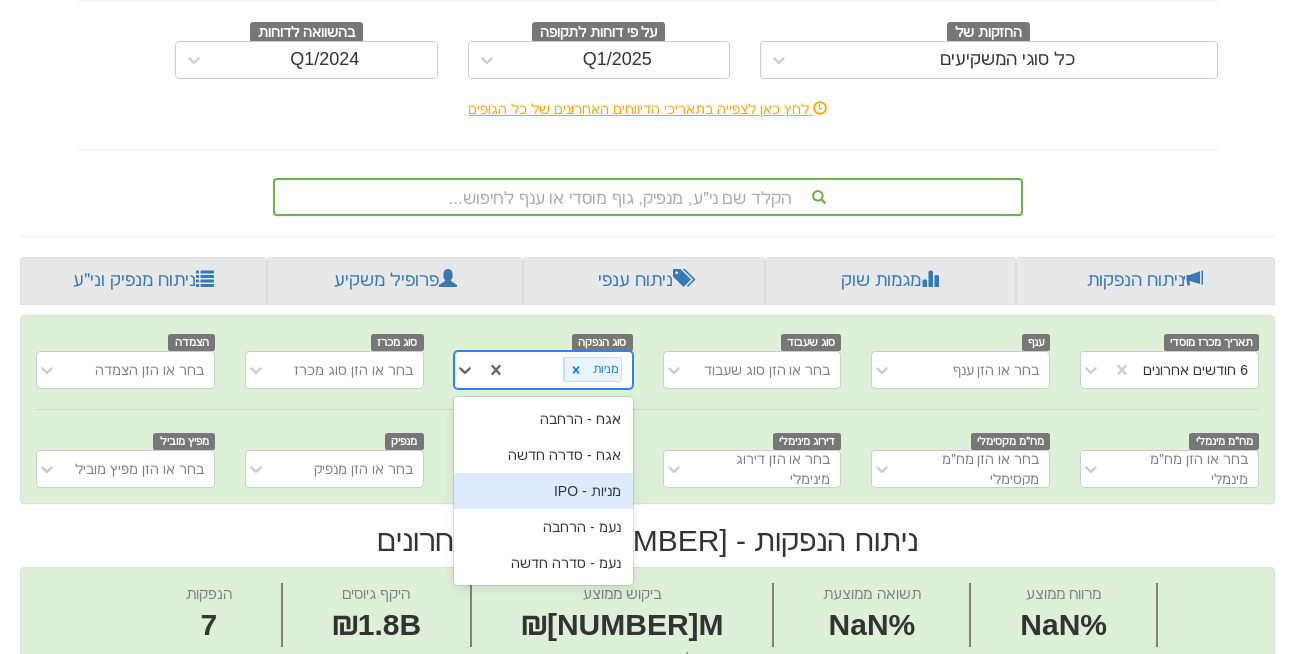click on "מניות - IPO" at bounding box center (543, 491) 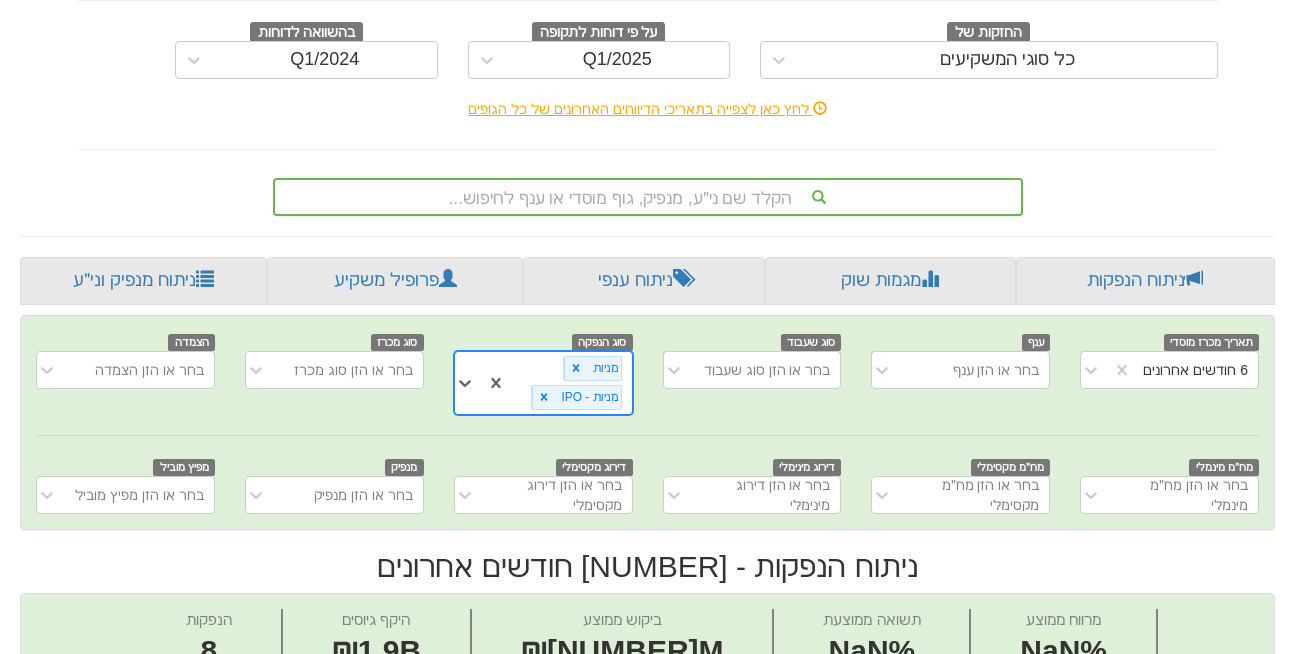 scroll, scrollTop: 0, scrollLeft: 0, axis: both 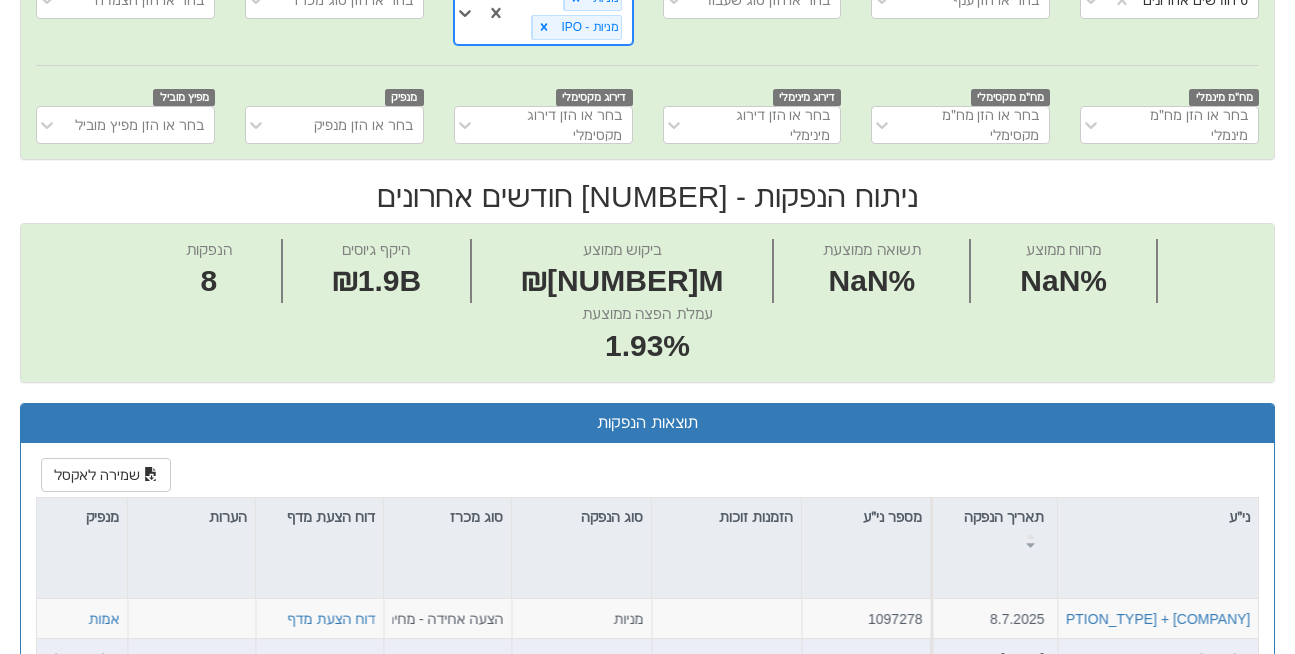 click on "הזמנות זוכות >" at bounding box center (750, 659) 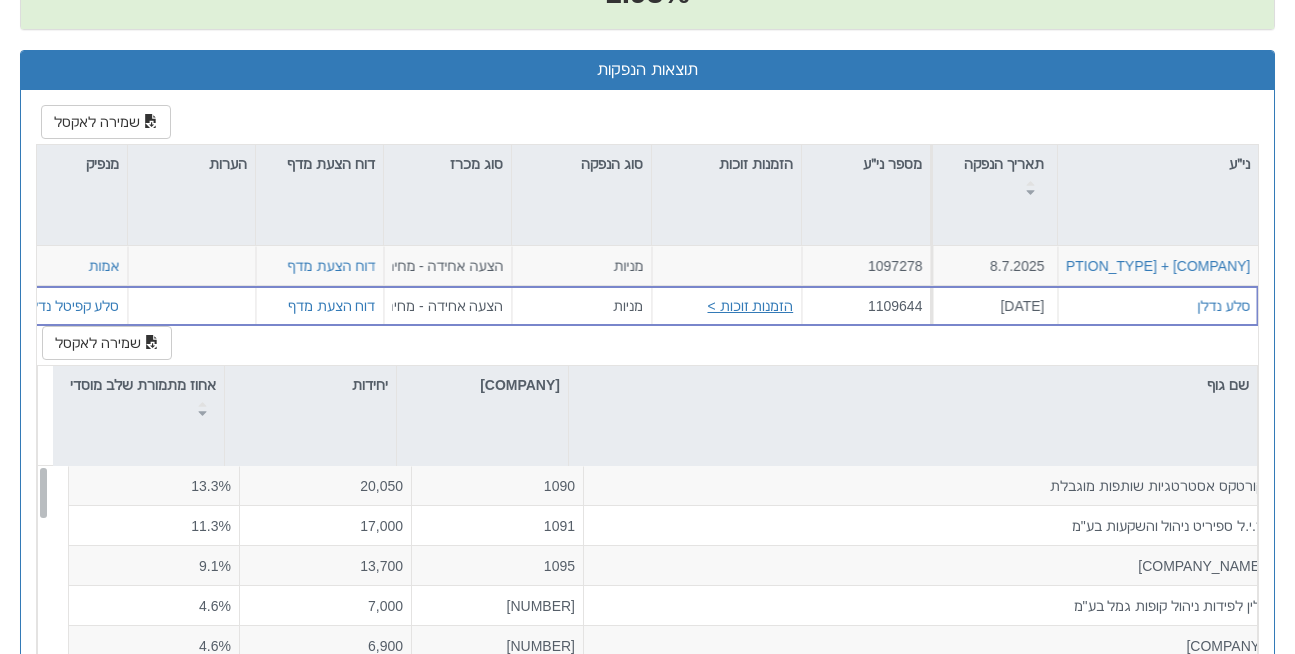 scroll, scrollTop: 995, scrollLeft: 0, axis: vertical 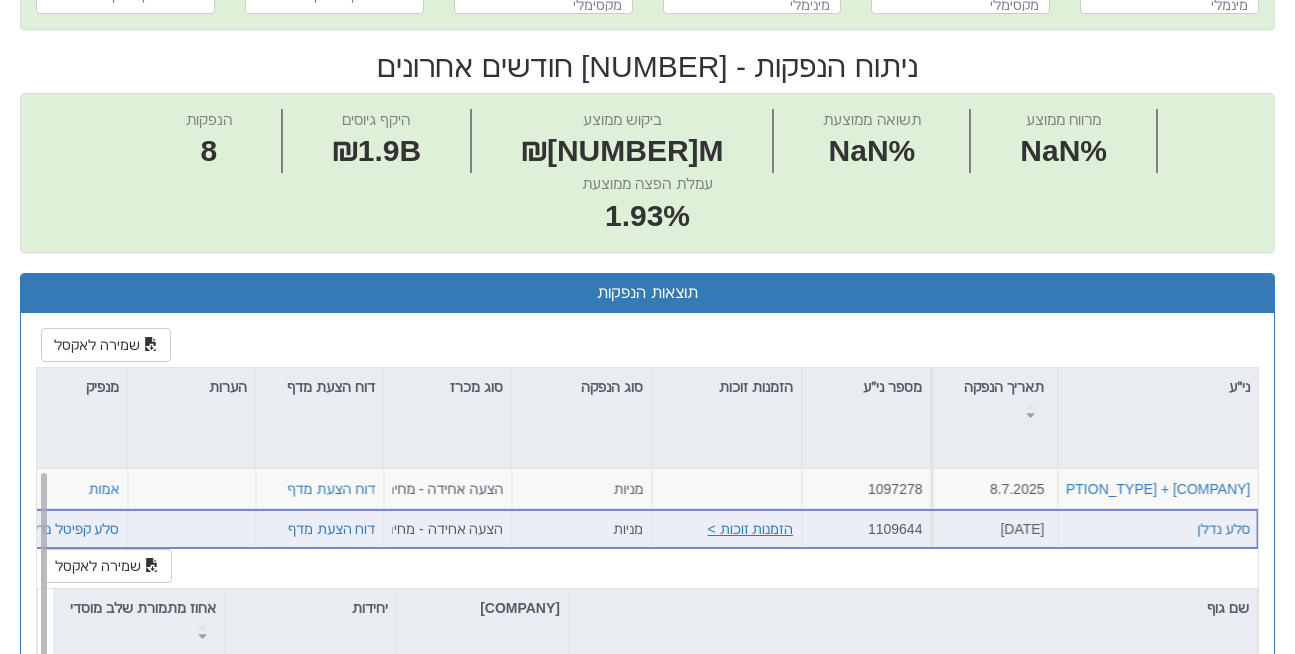 click on "הזמנות זוכות >" at bounding box center (750, 529) 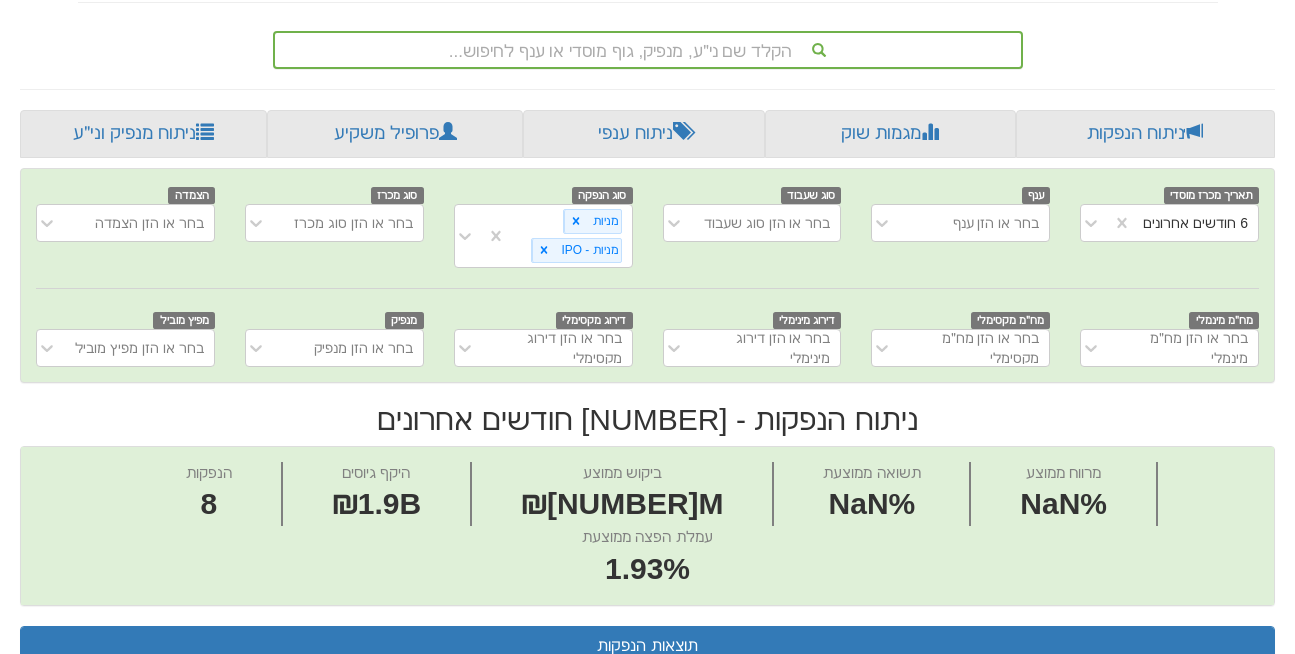 scroll, scrollTop: 416, scrollLeft: 0, axis: vertical 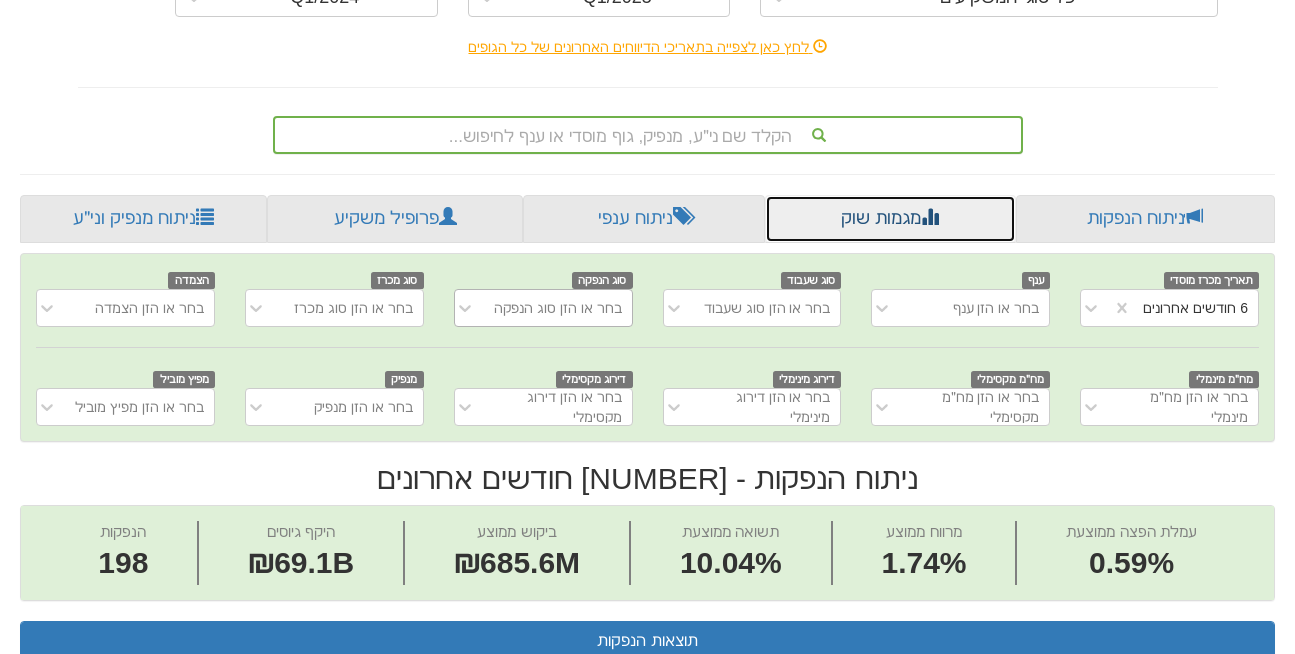 click on "מגמות שוק" at bounding box center (890, 219) 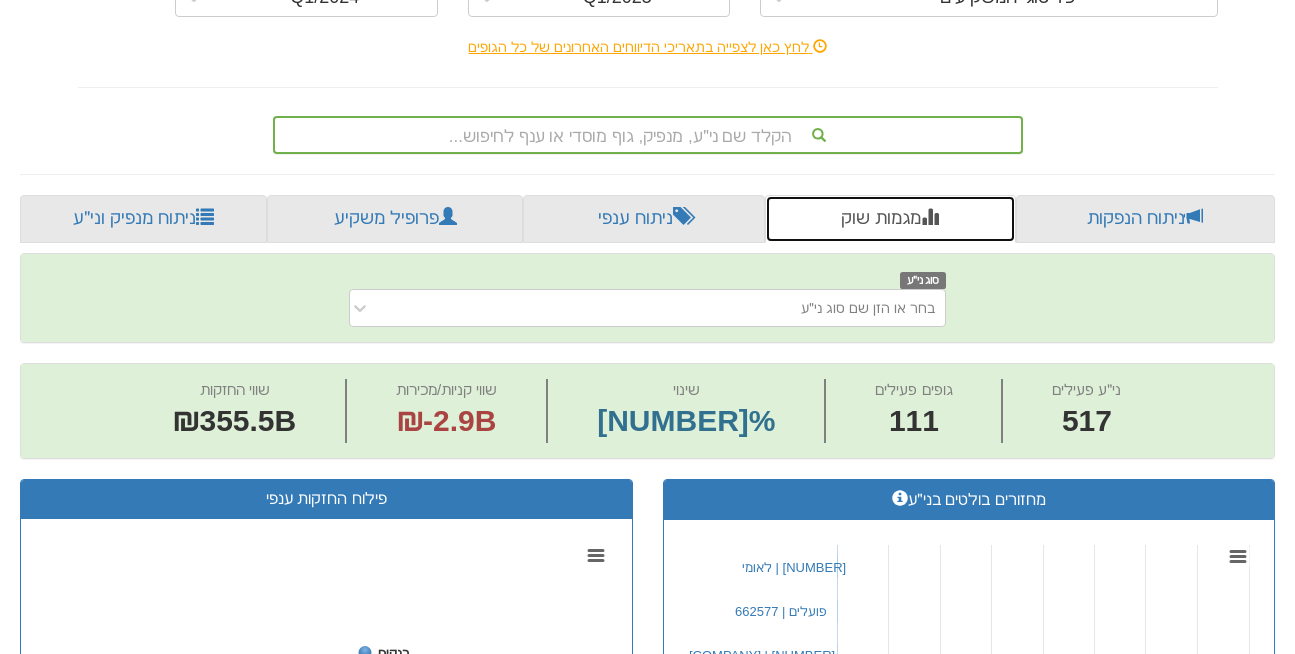 scroll, scrollTop: 0, scrollLeft: 0, axis: both 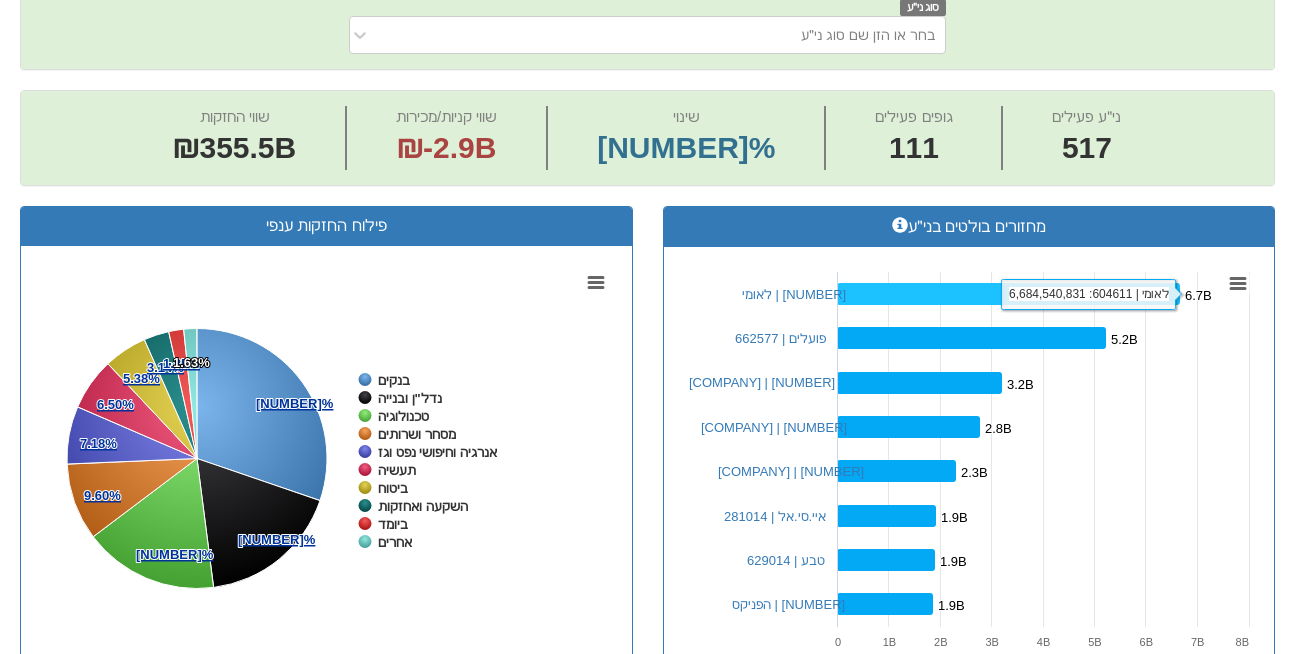 click 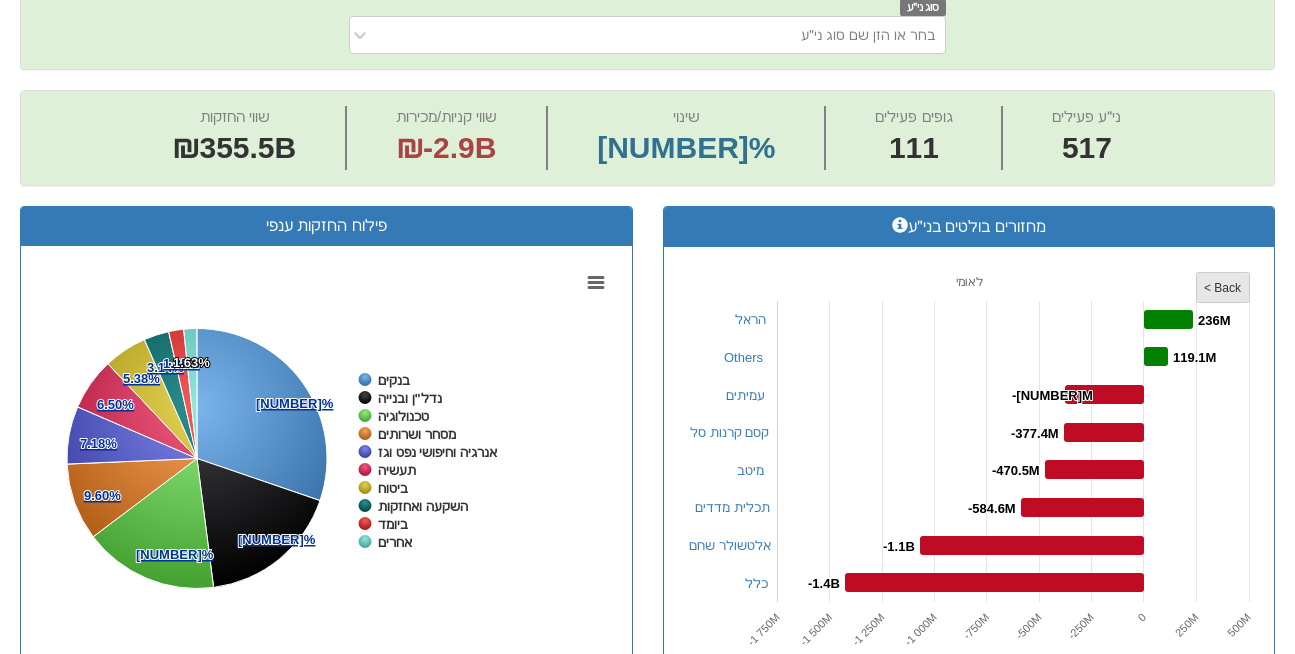 click on "< Back" 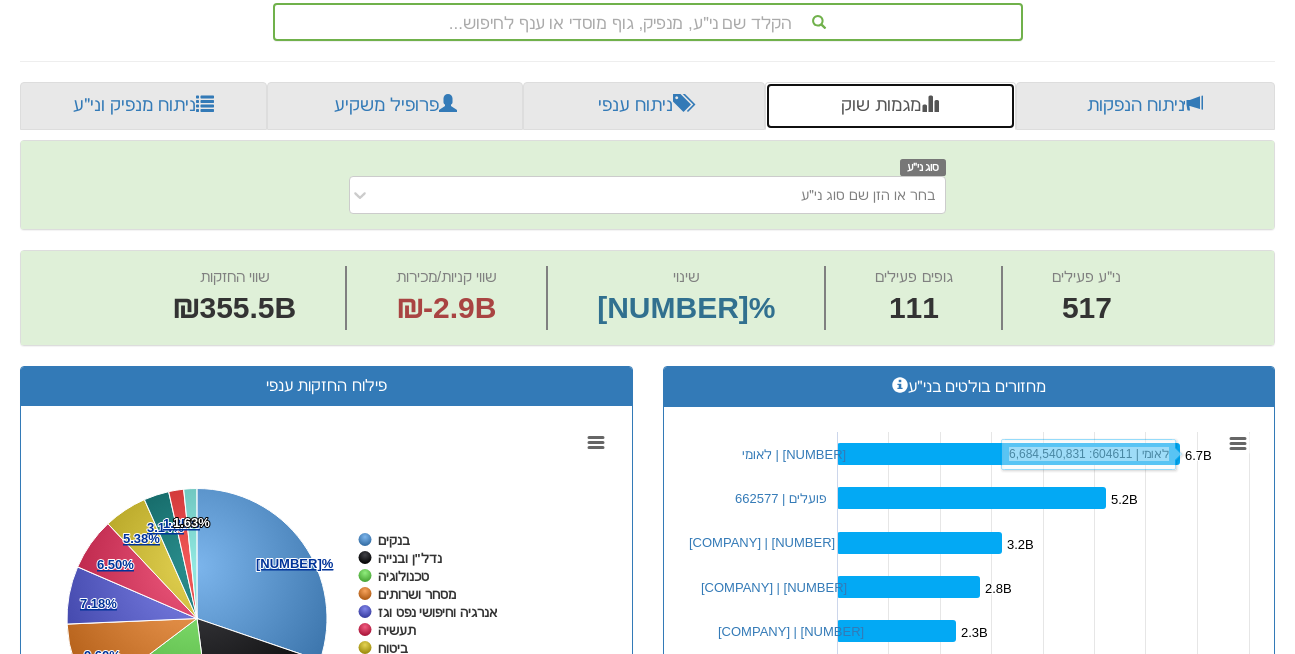 scroll, scrollTop: 425, scrollLeft: 0, axis: vertical 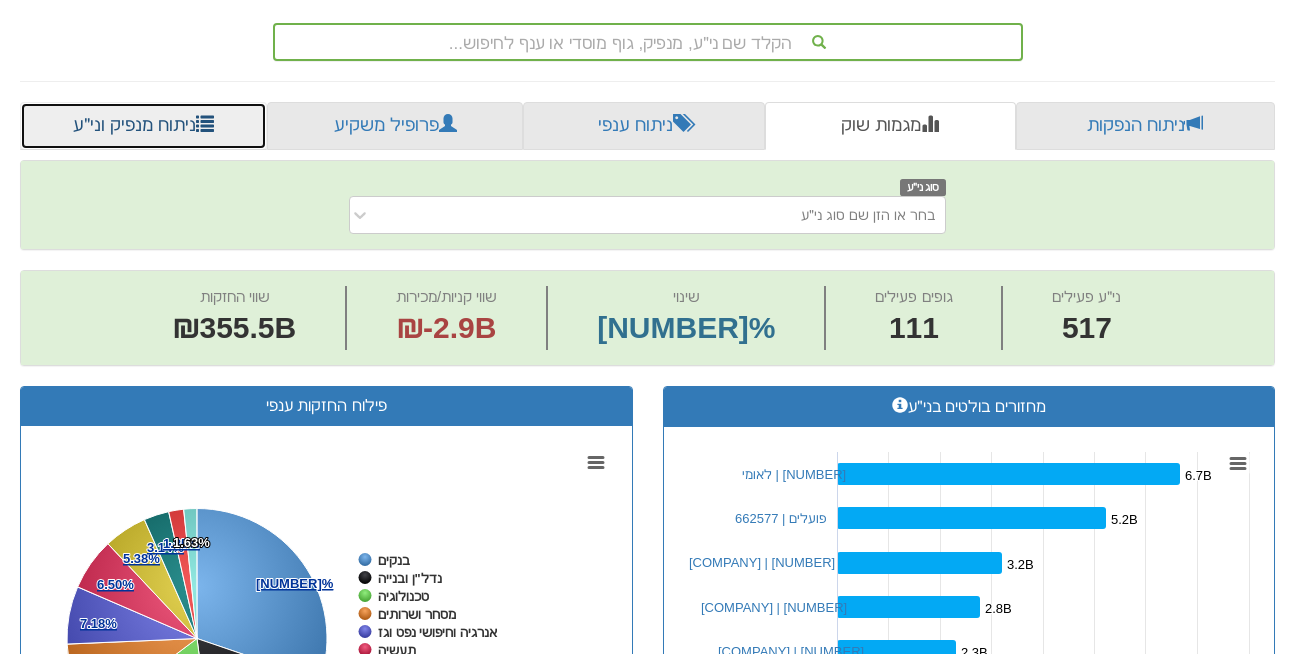click on "ניתוח מנפיק וני״ע" at bounding box center (143, 126) 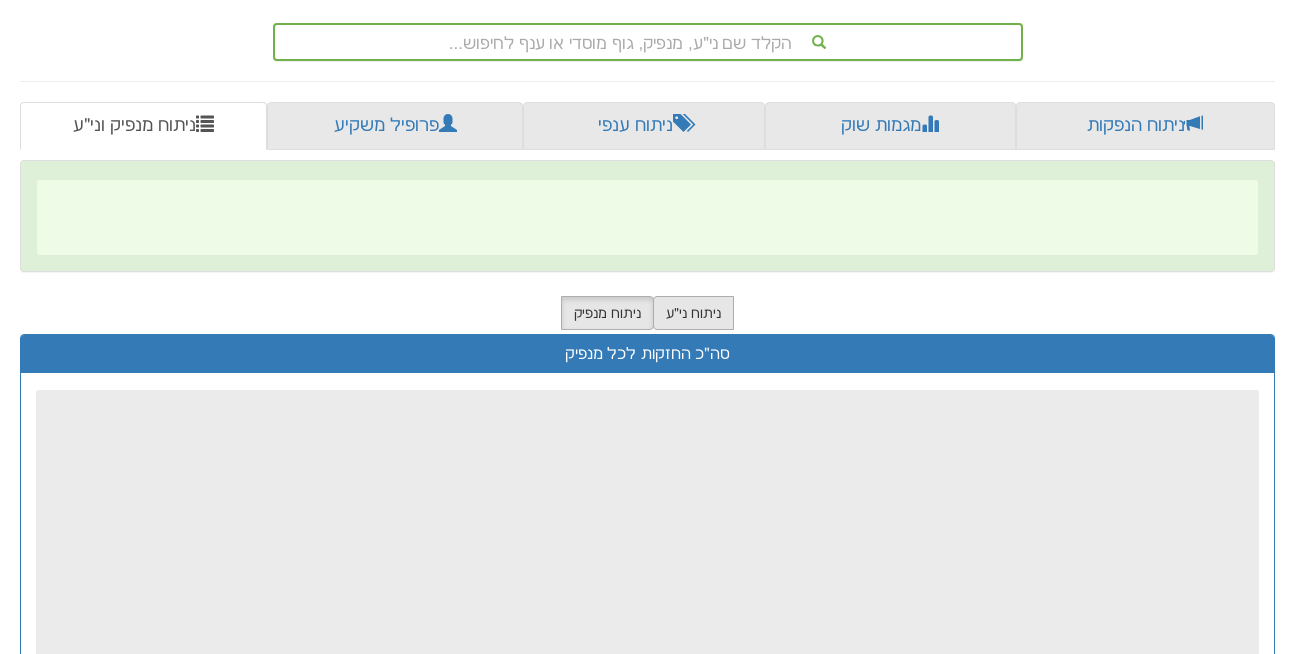 click on "סה״כ החזקות לכל מנפיק" at bounding box center [647, 354] 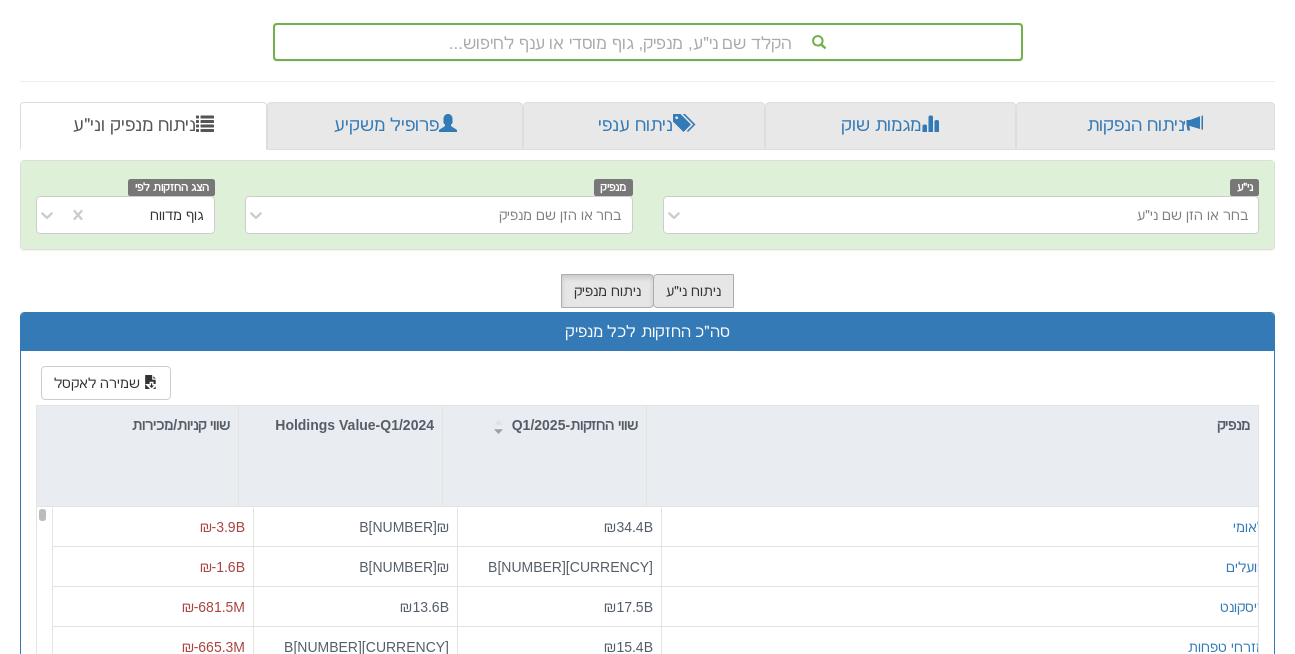 click on "ניתוח ני״ע" at bounding box center (693, 291) 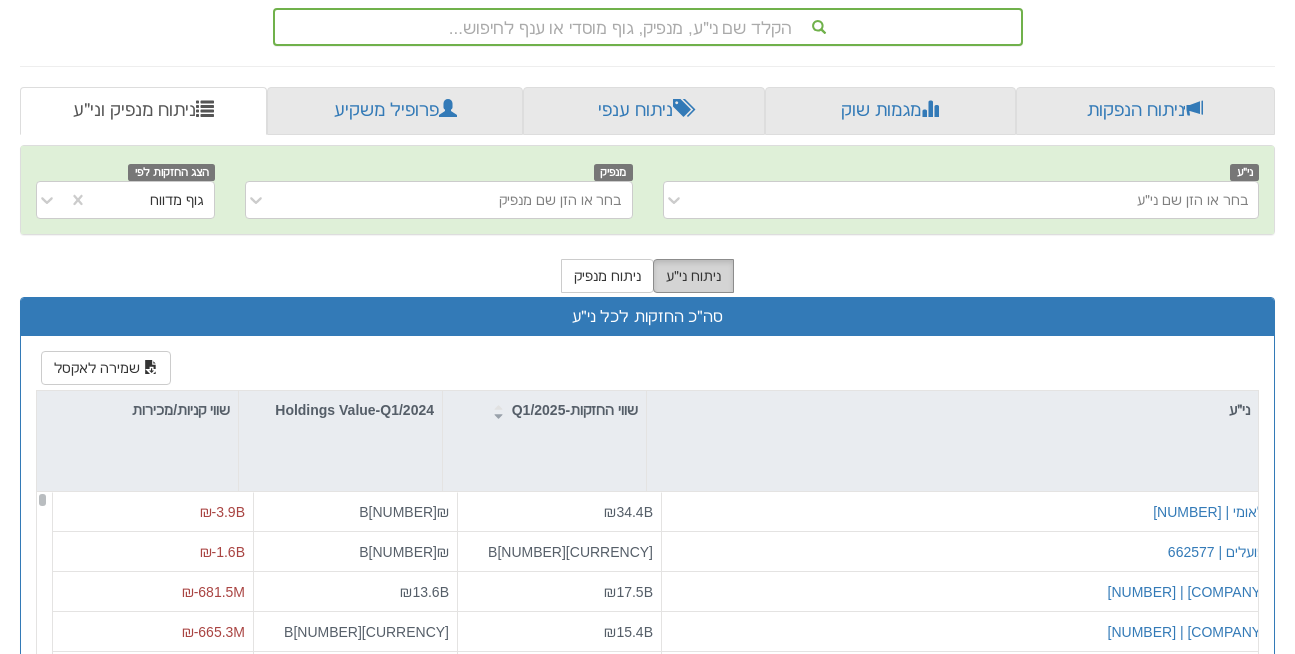 scroll, scrollTop: 438, scrollLeft: 0, axis: vertical 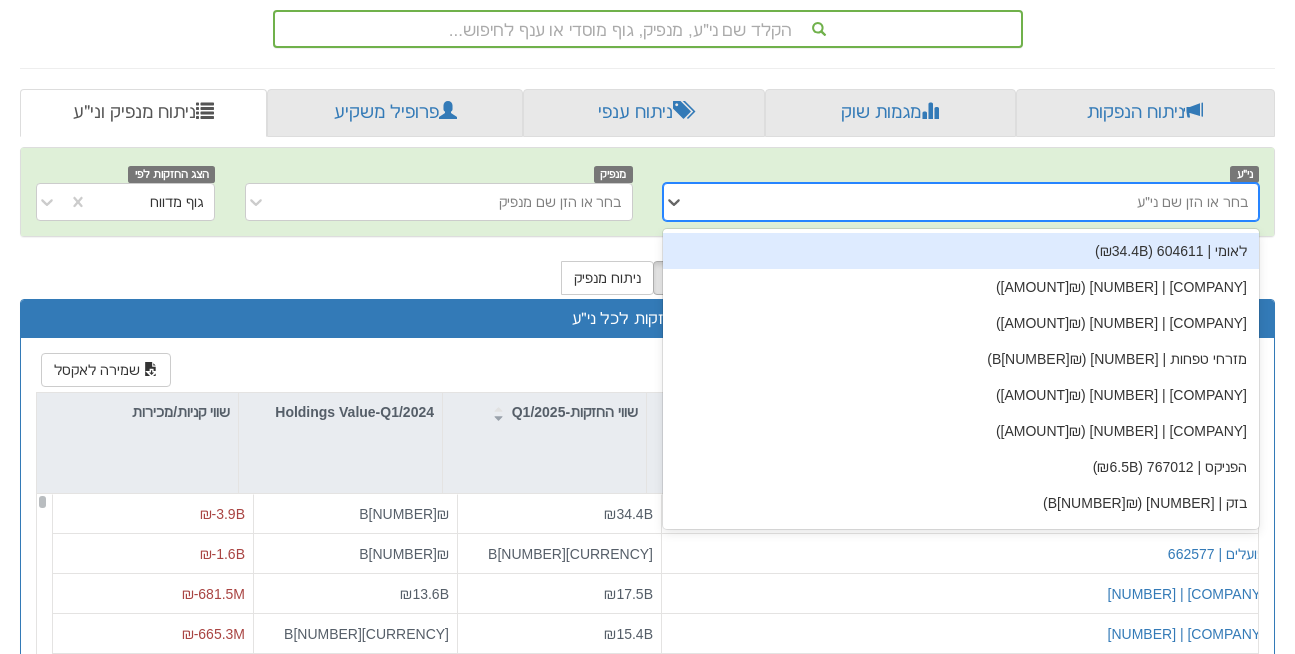 click on "בחר או הזן שם ני״ע" at bounding box center [977, 202] 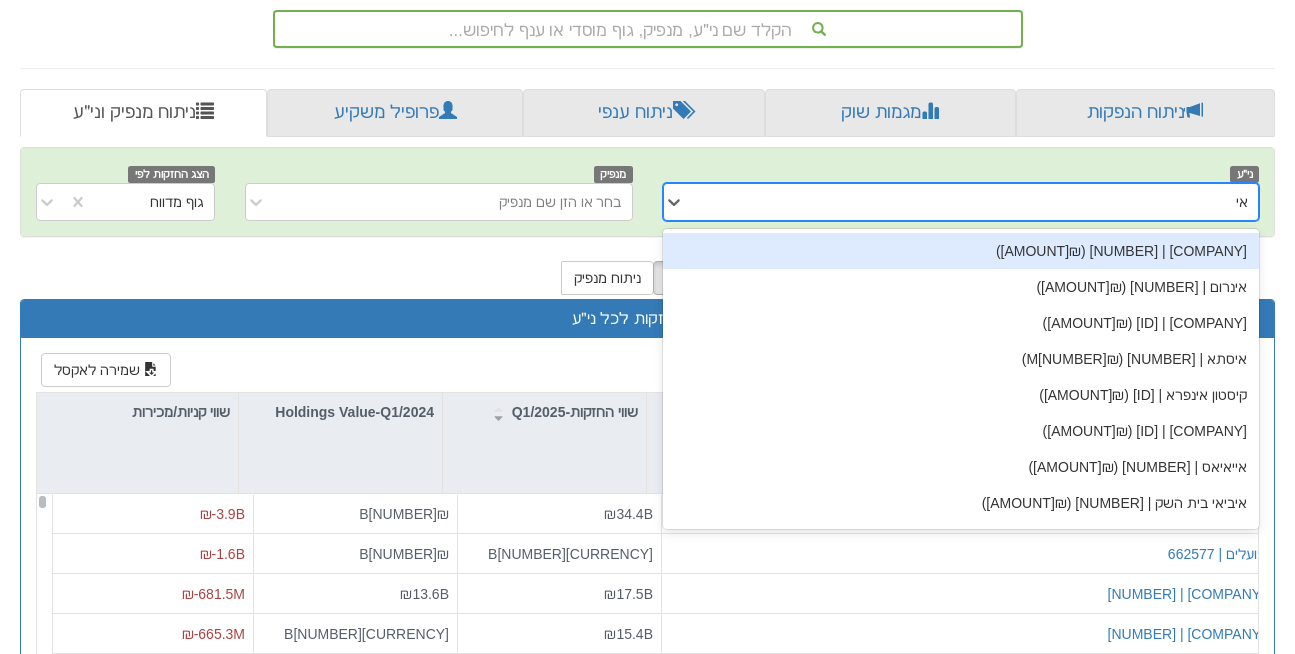 type on "[COMPANY]" 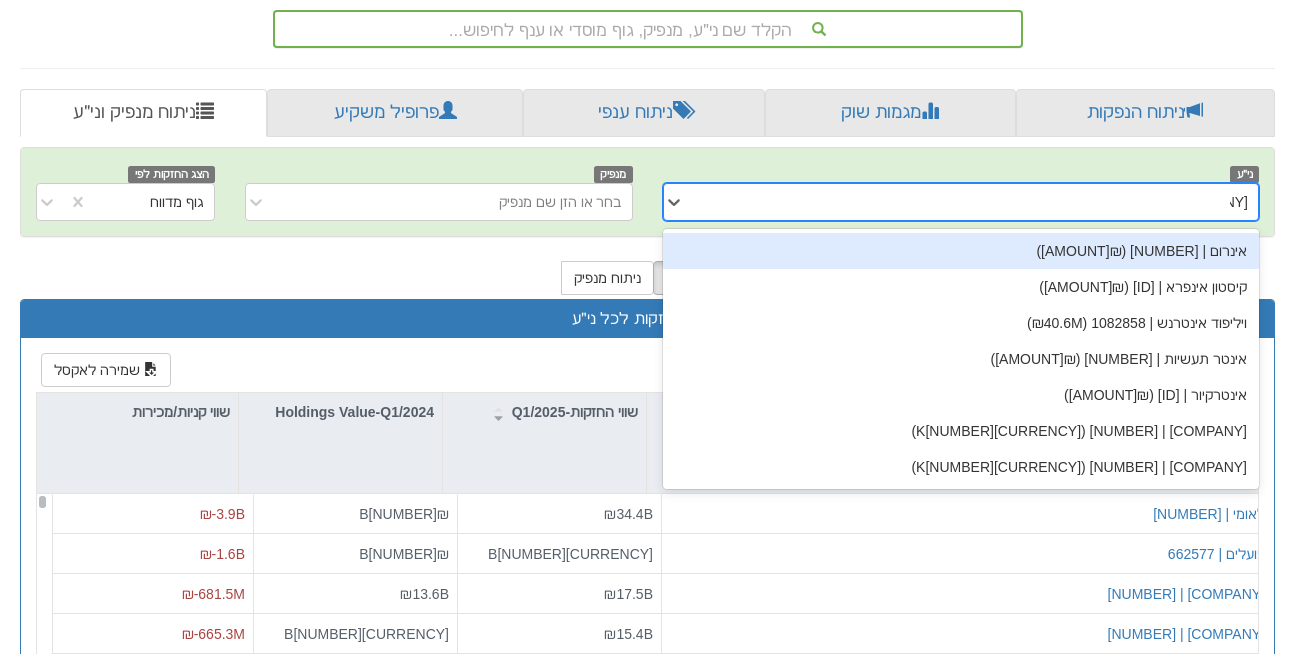 click on "אינרום | [NUMBER] (₪[AMOUNT])" at bounding box center [961, 251] 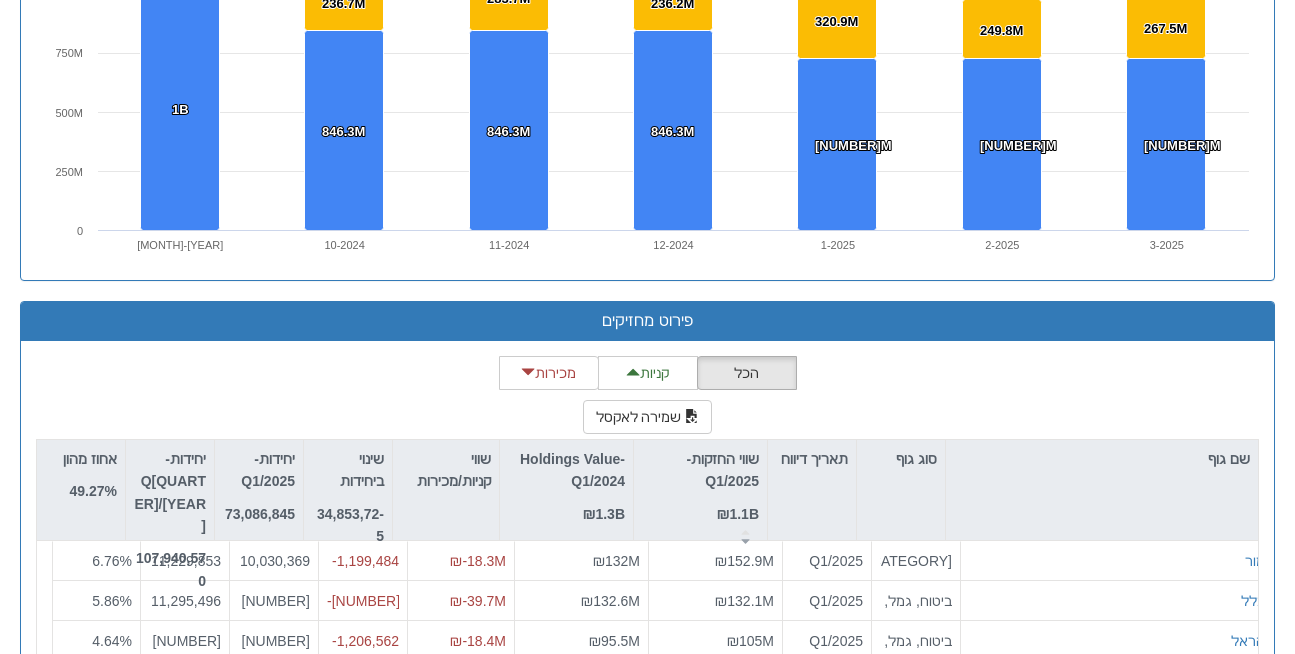 scroll, scrollTop: 1758, scrollLeft: 0, axis: vertical 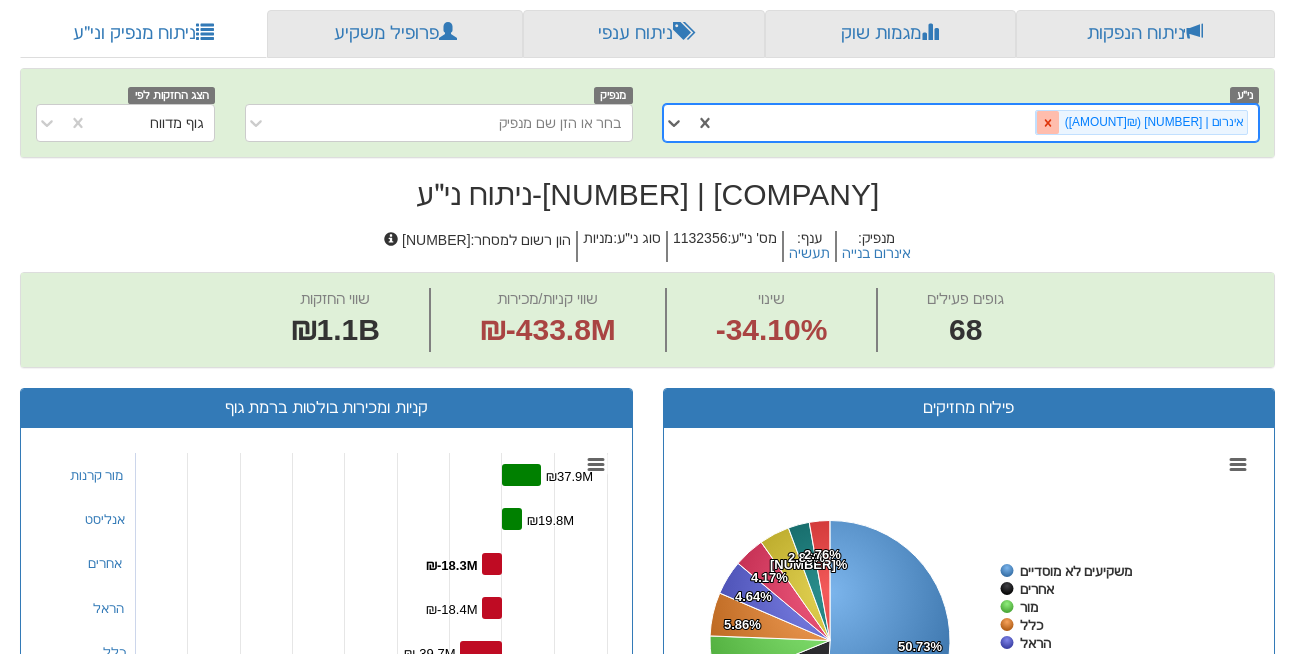 click 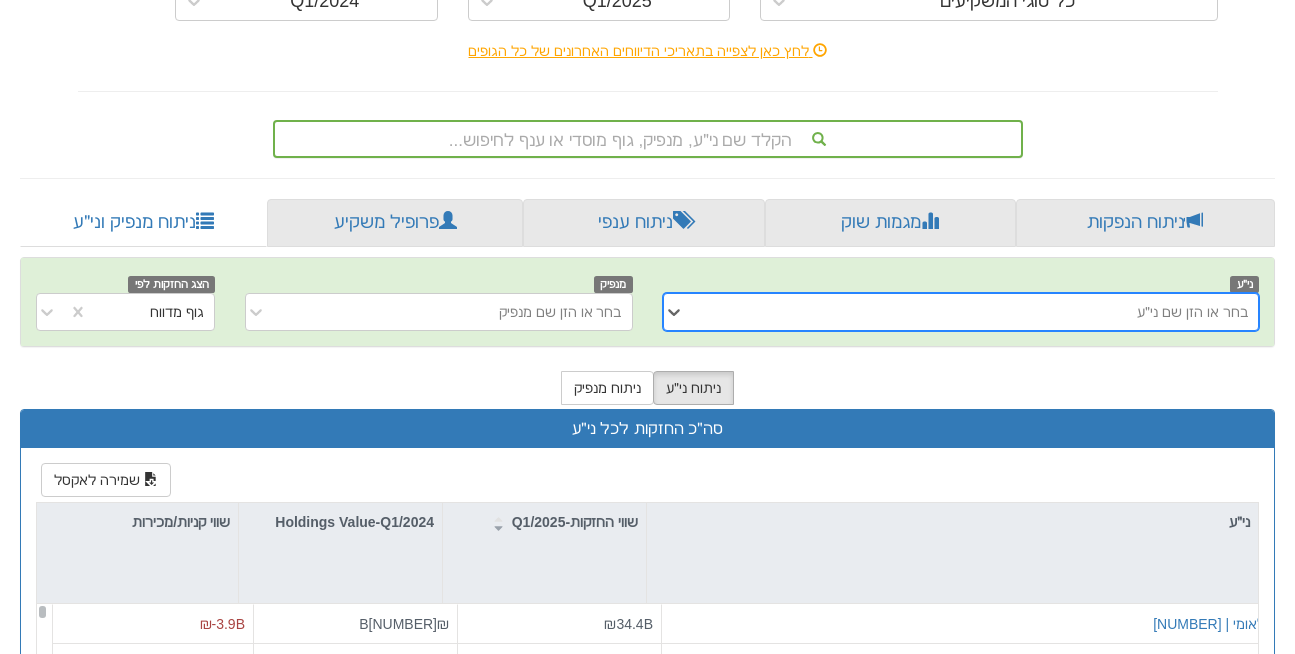 scroll, scrollTop: 329, scrollLeft: 0, axis: vertical 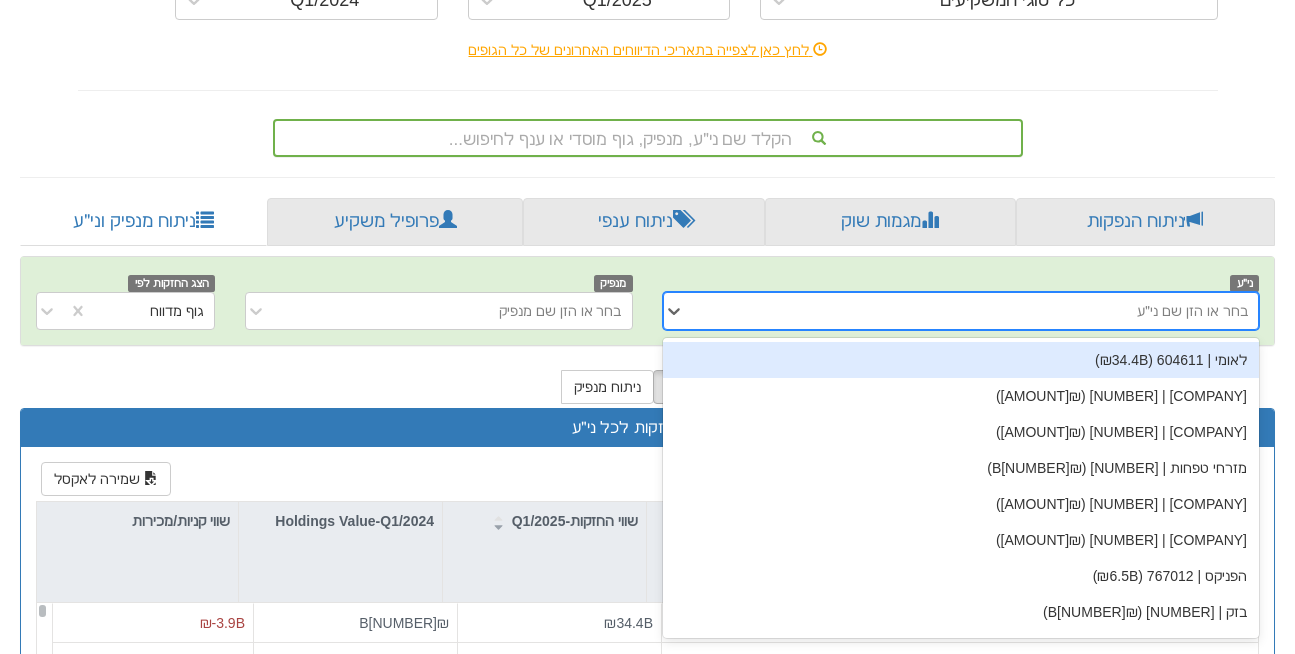 click on "בחר או הזן שם ני״ע" at bounding box center [977, 311] 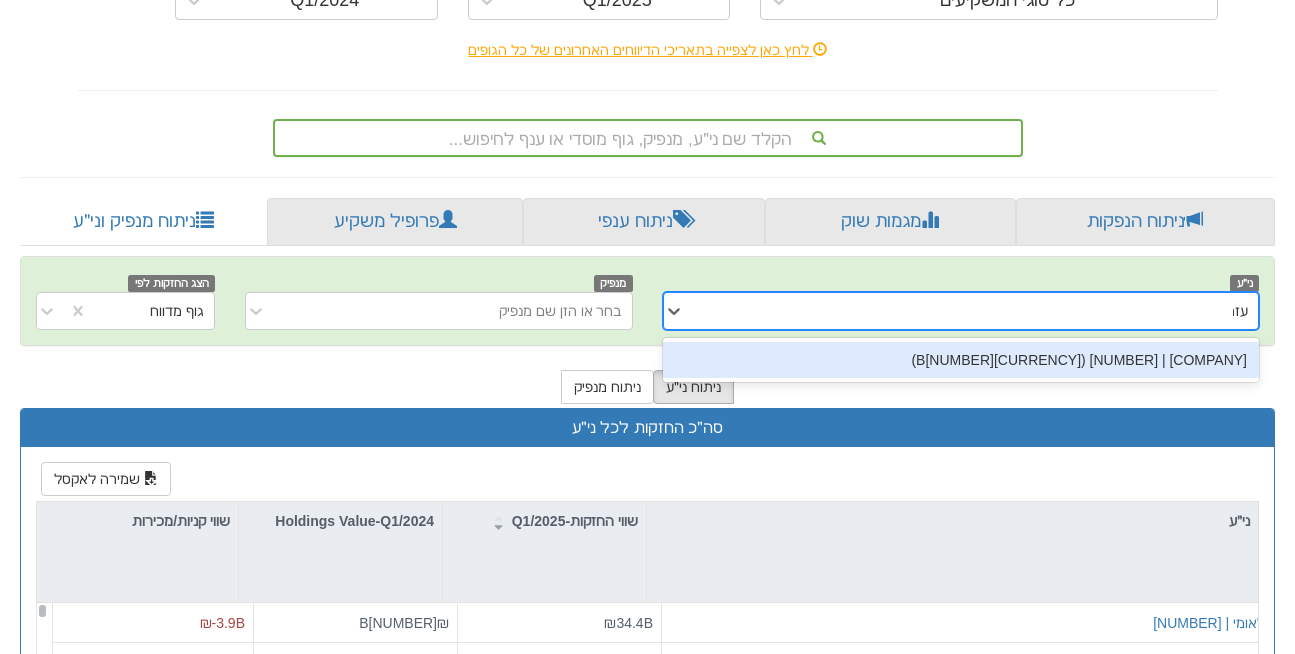 type on "[COMPANY]" 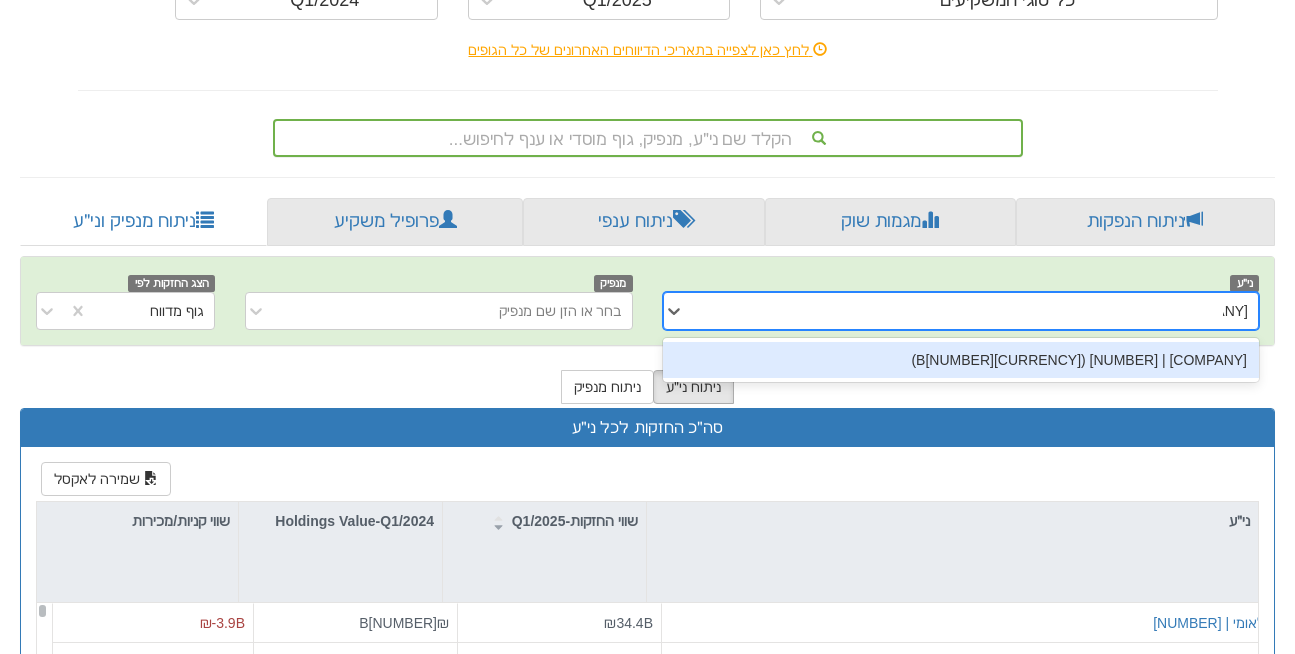 click on "[COMPANY] | [NUMBER] ([CURRENCY][NUMBER]B)" at bounding box center (961, 360) 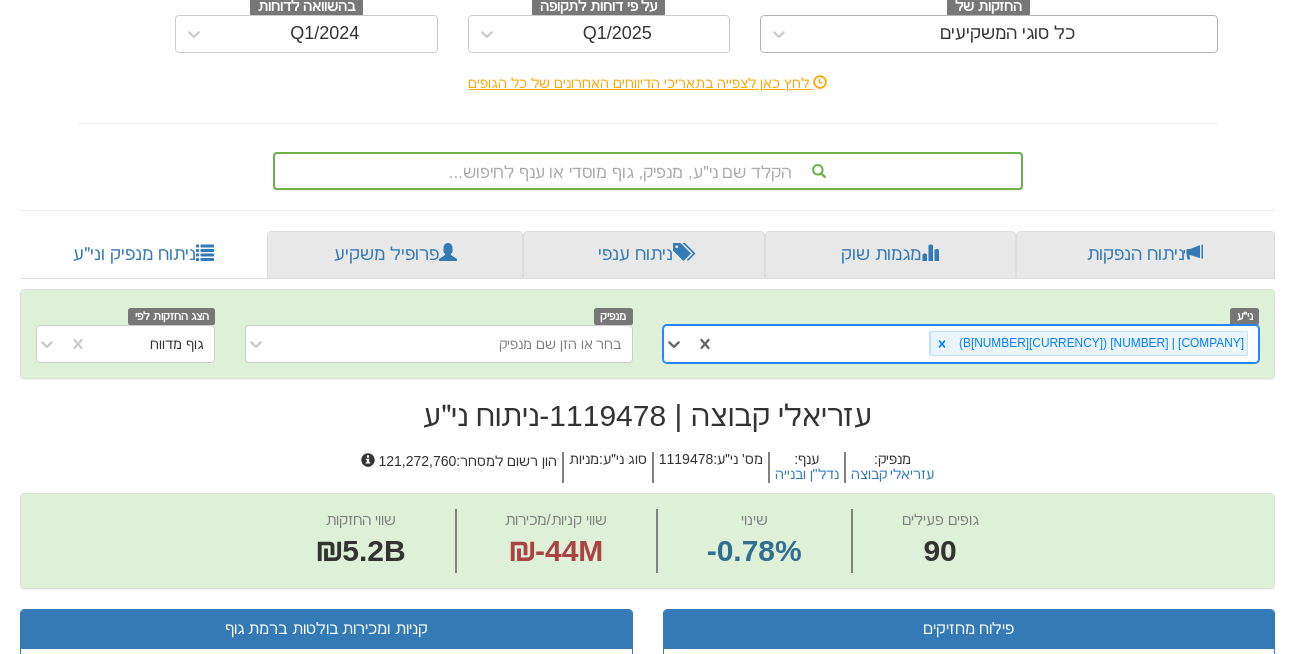 scroll, scrollTop: 299, scrollLeft: 0, axis: vertical 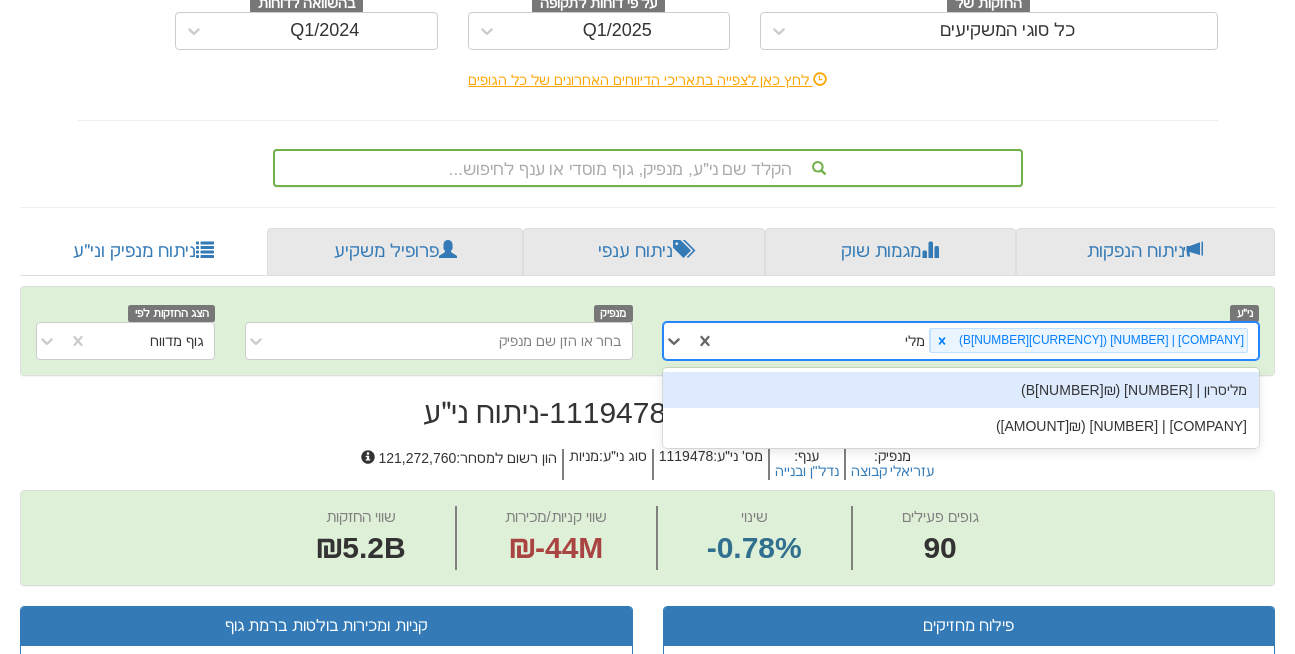type on "מליס" 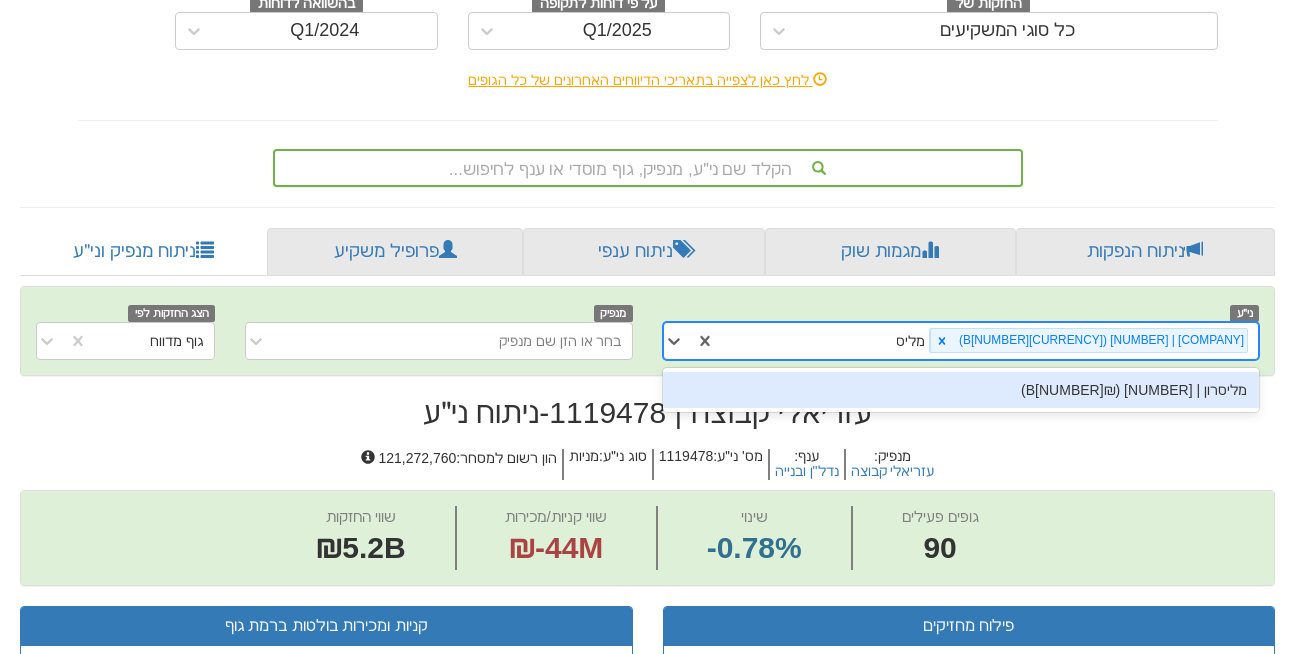 click on "מליסרון | [NUMBER] (₪[NUMBER]B)" at bounding box center [961, 390] 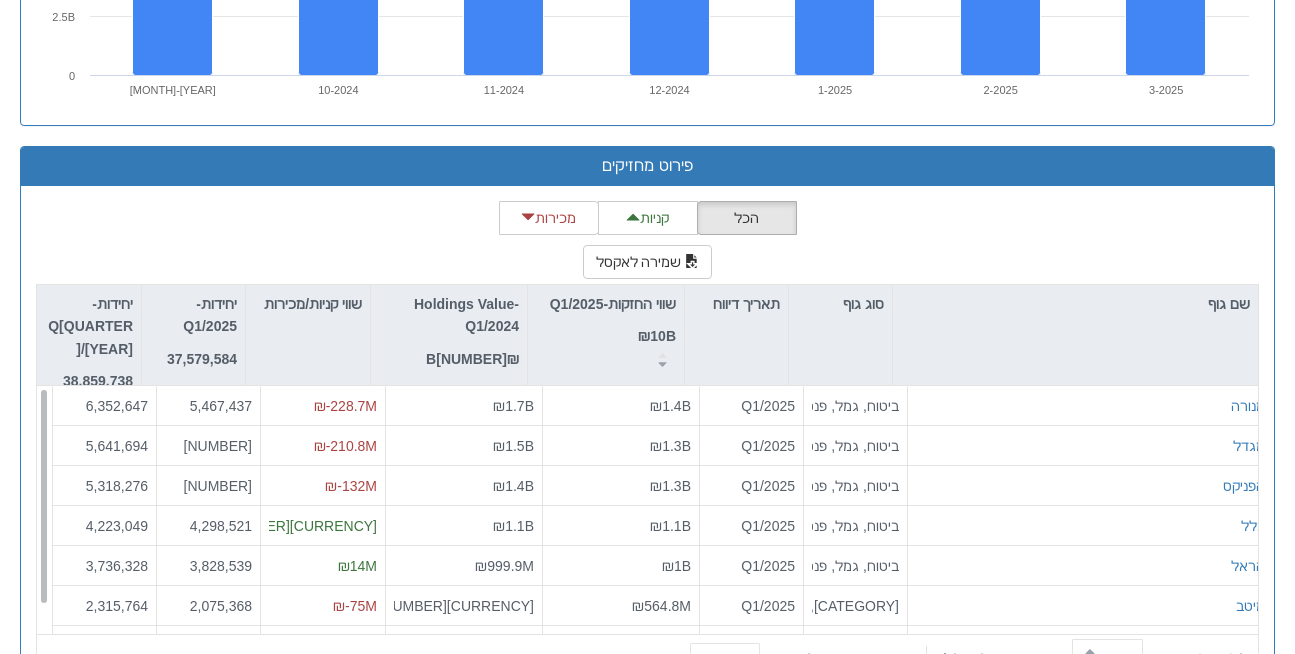 scroll, scrollTop: 1779, scrollLeft: 0, axis: vertical 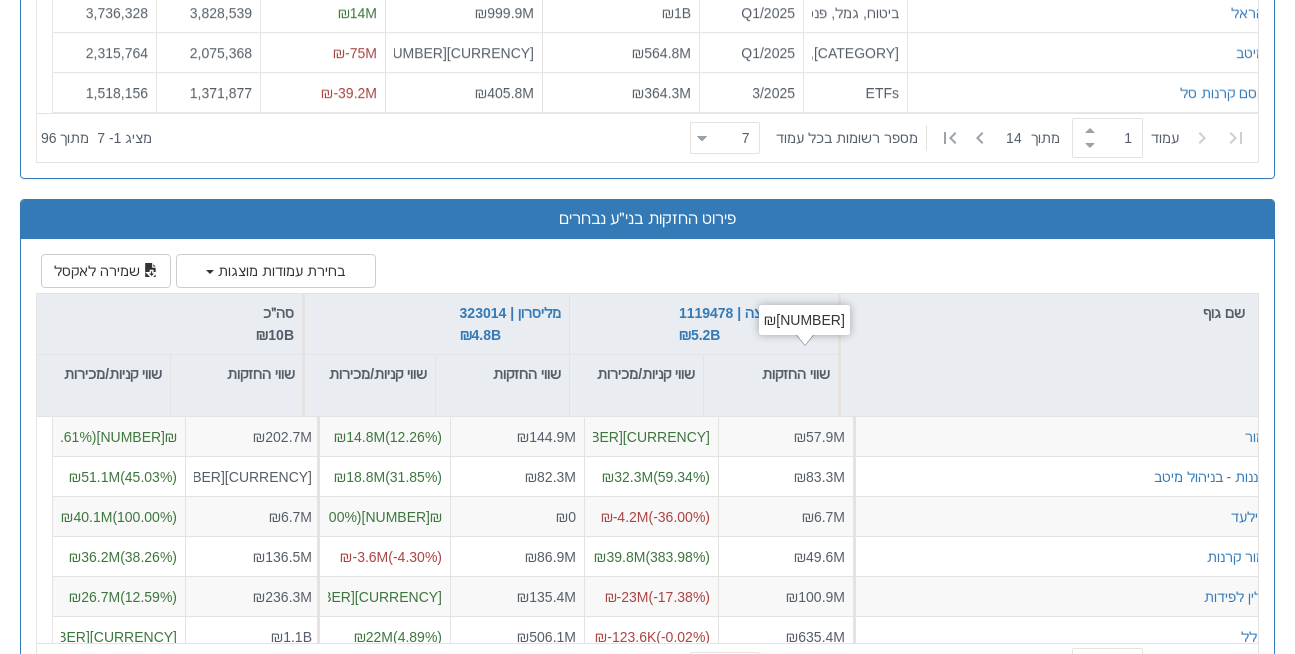 click on "₪[NUMBER]" at bounding box center (804, 320) 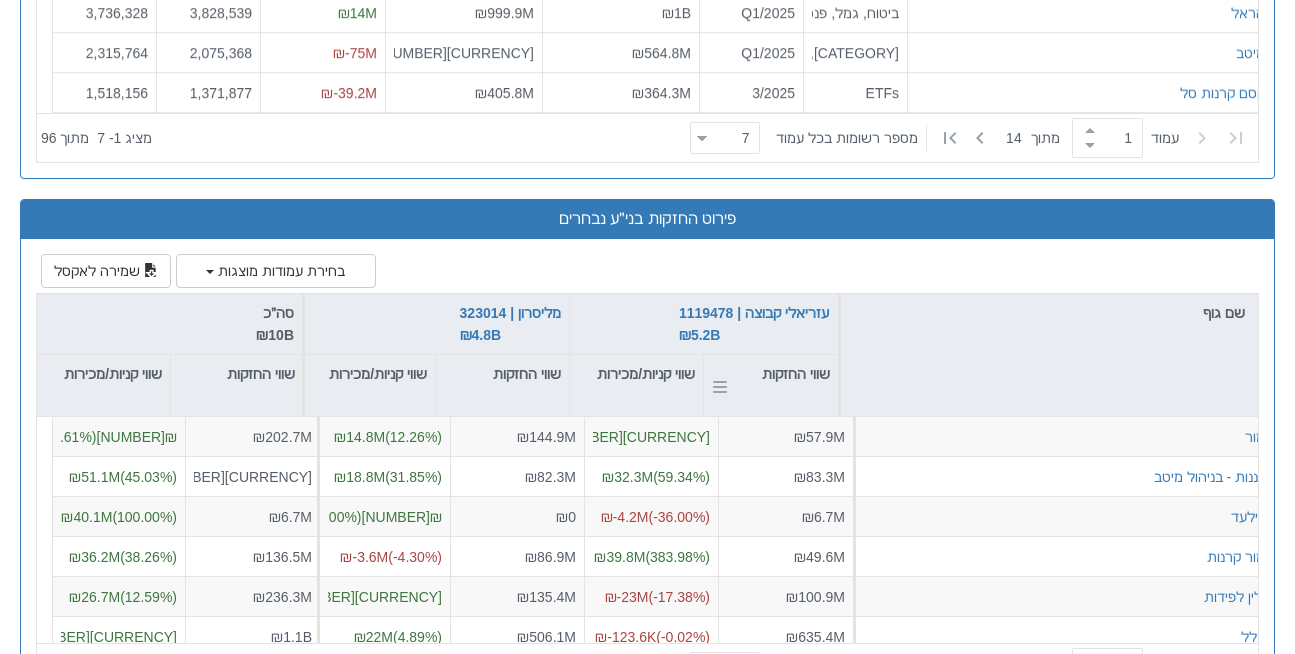 click on "שווי החזקות" at bounding box center (771, 374) 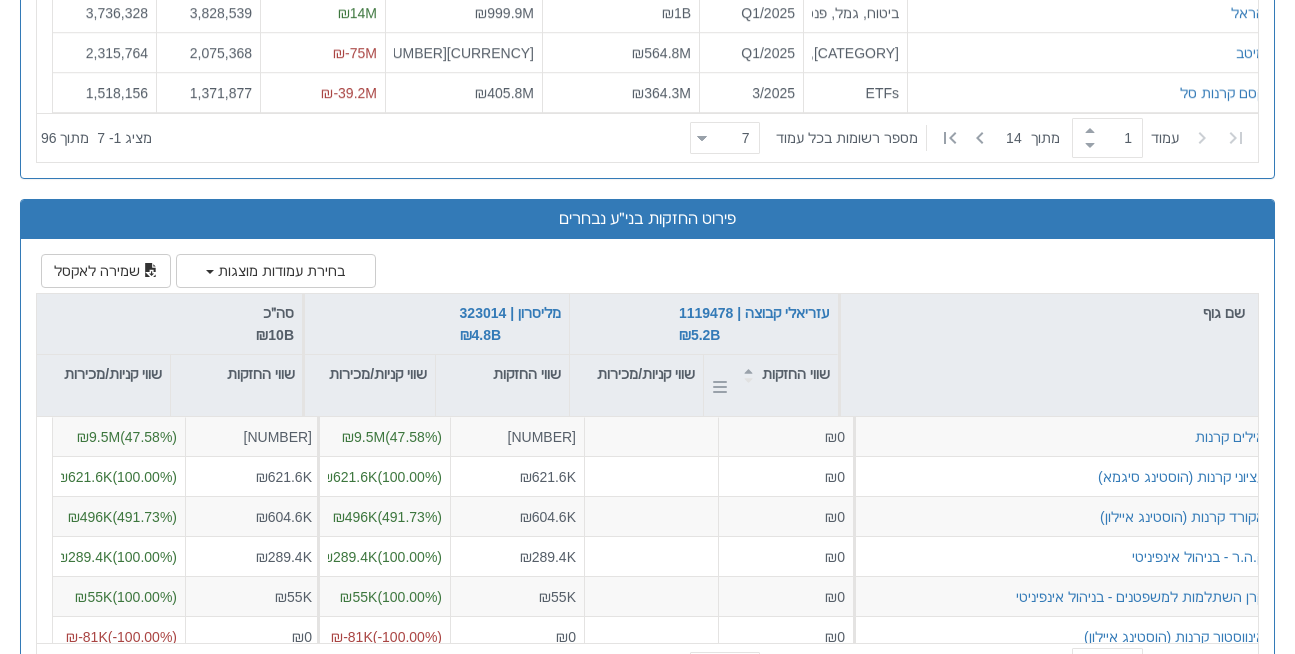 click on "שווי החזקות" at bounding box center [771, 374] 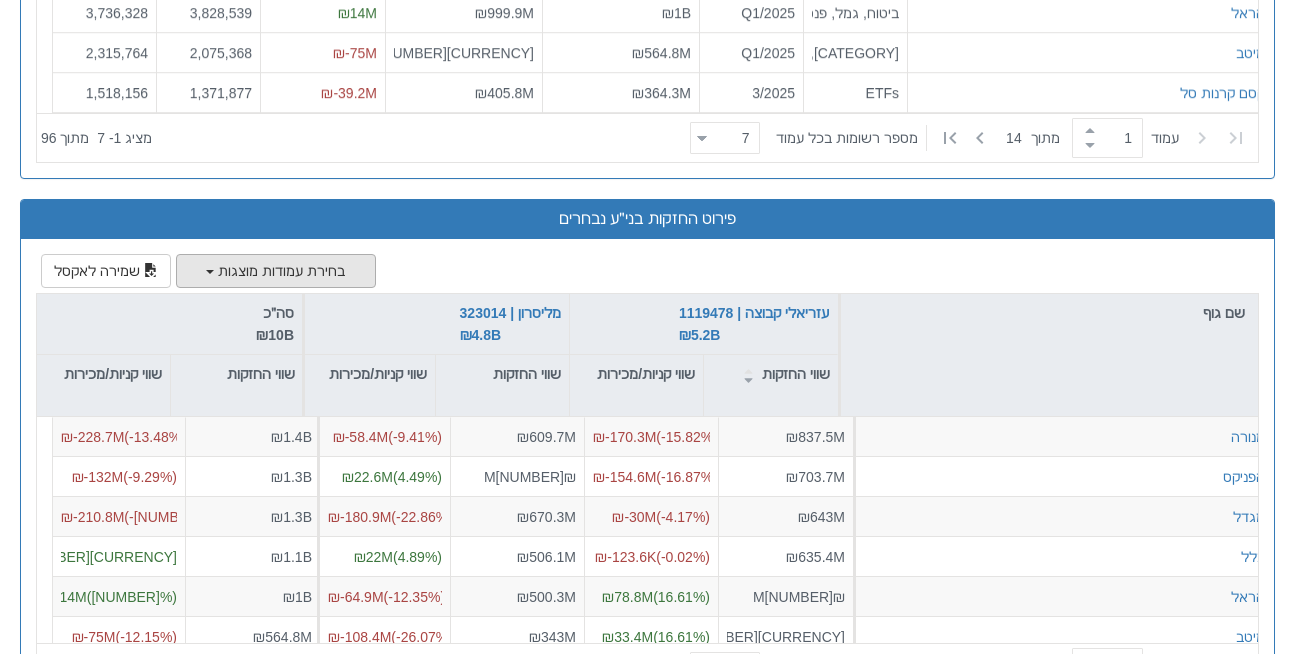 click on "בחירת עמודות מוצגות" at bounding box center (276, 271) 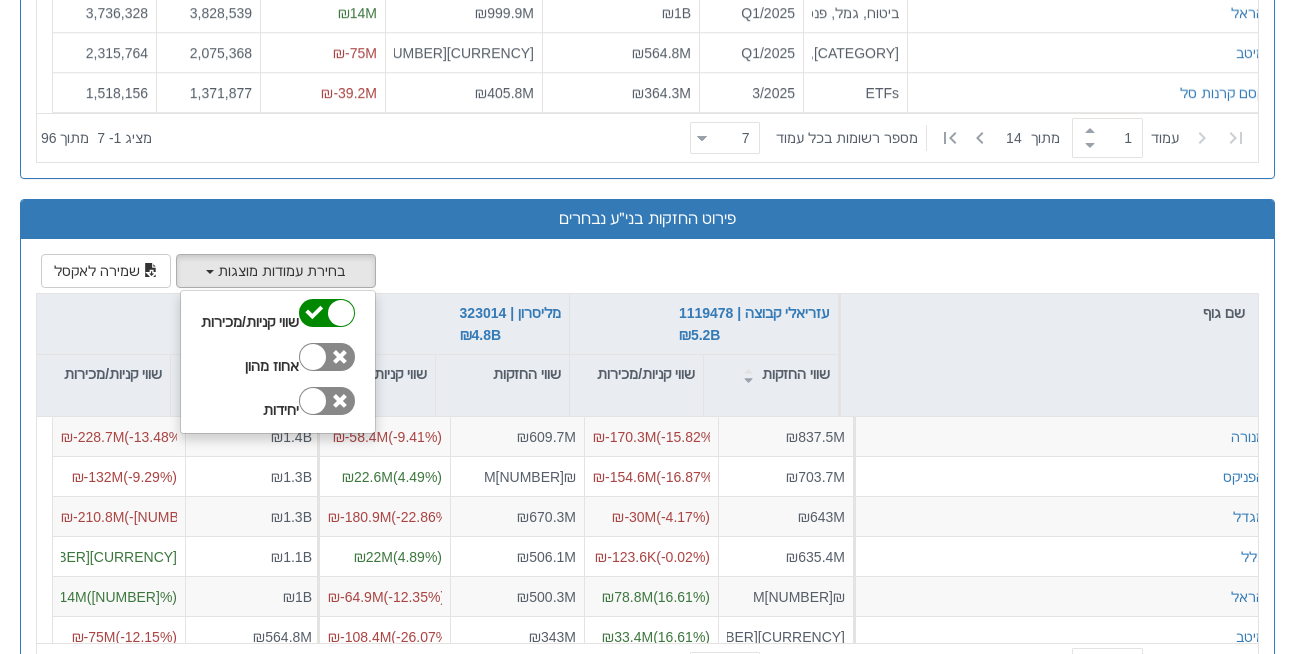 click on "Select columns displayed Value buys/sells Percentage of capital Units Save to Excel Company Azrieli Group | [NUMBER]   ₪[AMOUNT] Holdings Value Buys/Sells Melisron | ₪[AMOUNT] Holdings Value Buys/Sells Total   ₪[AMOUNT] Holdings Value Buys/Sells Menora ₪[AMOUNT] ₪[AMOUNT]  ( [PERCENTAGE] %) ₪[AMOUNT] ₪[AMOUNT]  ( [PERCENTAGE] %) ₪[AMOUNT] ₪[AMOUNT]  ( [PERCENTAGE] %) Phoenix ₪[AMOUNT] ₪[AMOUNT]  ( [PERCENTAGE] %) ₪[AMOUNT] ₪[AMOUNT]  ( [PERCENTAGE] %) ₪[AMOUNT] ₪[AMOUNT]  ( [PERCENTAGE] %) Migdal ₪[AMOUNT] ₪[AMOUNT]  ( [PERCENTAGE] %) ₪[AMOUNT] ₪[AMOUNT]  ( [PERCENTAGE] %) ₪[AMOUNT] ₪[AMOUNT]  ( [PERCENTAGE] %) Clal ₪[AMOUNT] ₪[AMOUNT]  ( [PERCENTAGE] %) ₪[AMOUNT] ₪[AMOUNT]  ( [PERCENTAGE] %) ₪[AMOUNT] ₪[AMOUNT]  ( [PERCENTAGE] %) Harel ₪[AMOUNT] ₪[AMOUNT]  ( [PERCENTAGE] %) ₪[AMOUNT] ₪[AMOUNT]  ( [PERCENTAGE] %) ₪[AMOUNT] ₪[AMOUNT]  ( [PERCENTAGE] %) Meitav ₪[AMOUNT] ₪[AMOUNT]  ( [PERCENTAGE] %) ₪[AMOUNT] ₪[AMOUNT]  ( [PERCENTAGE] %) ₪[AMOUNT] ₪[AMOUNT]  ( [PERCENTAGE] %)  ( [PERCENTAGE])" 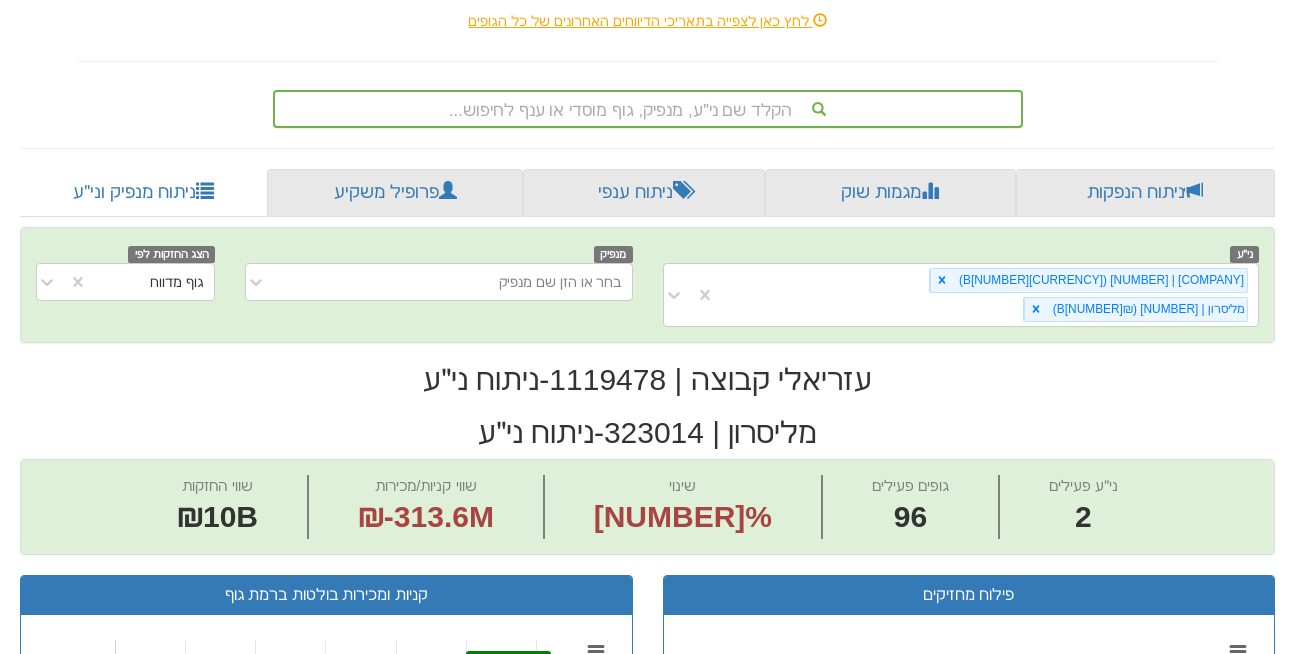 scroll, scrollTop: 346, scrollLeft: 0, axis: vertical 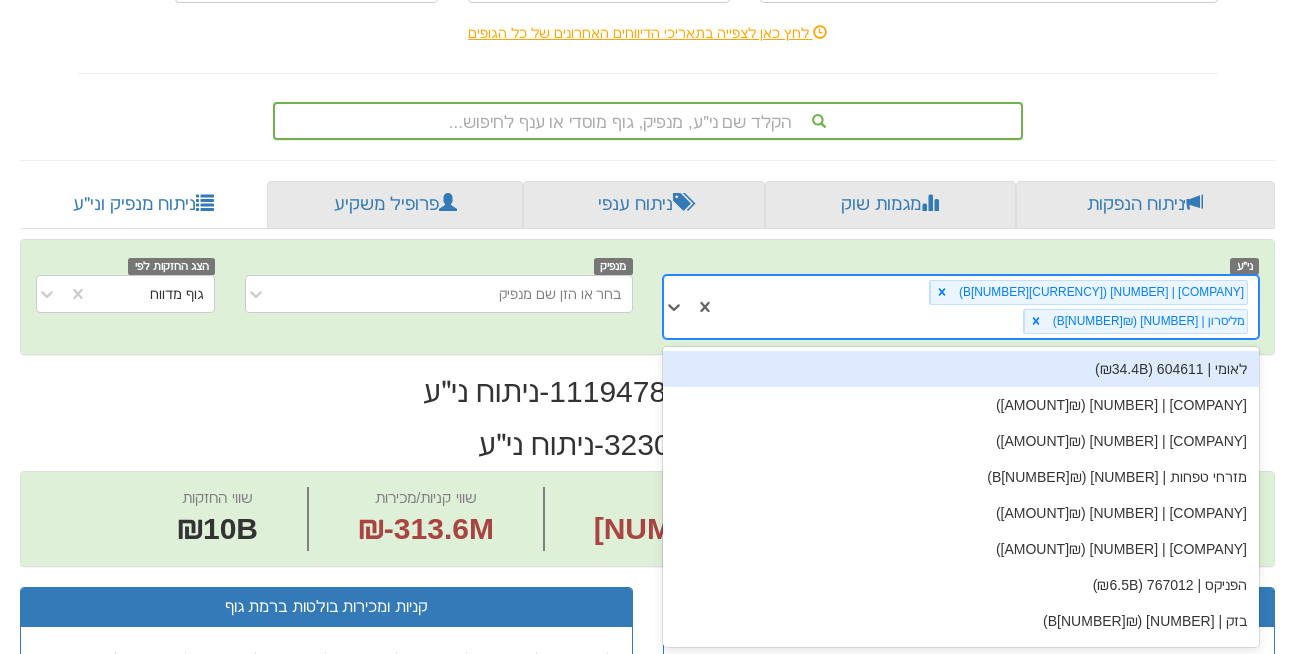 click on "עזריאלי קבוצה | 1119478 (₪5.2B) מליסרון | 323014 (₪4.8B)" at bounding box center (987, 307) 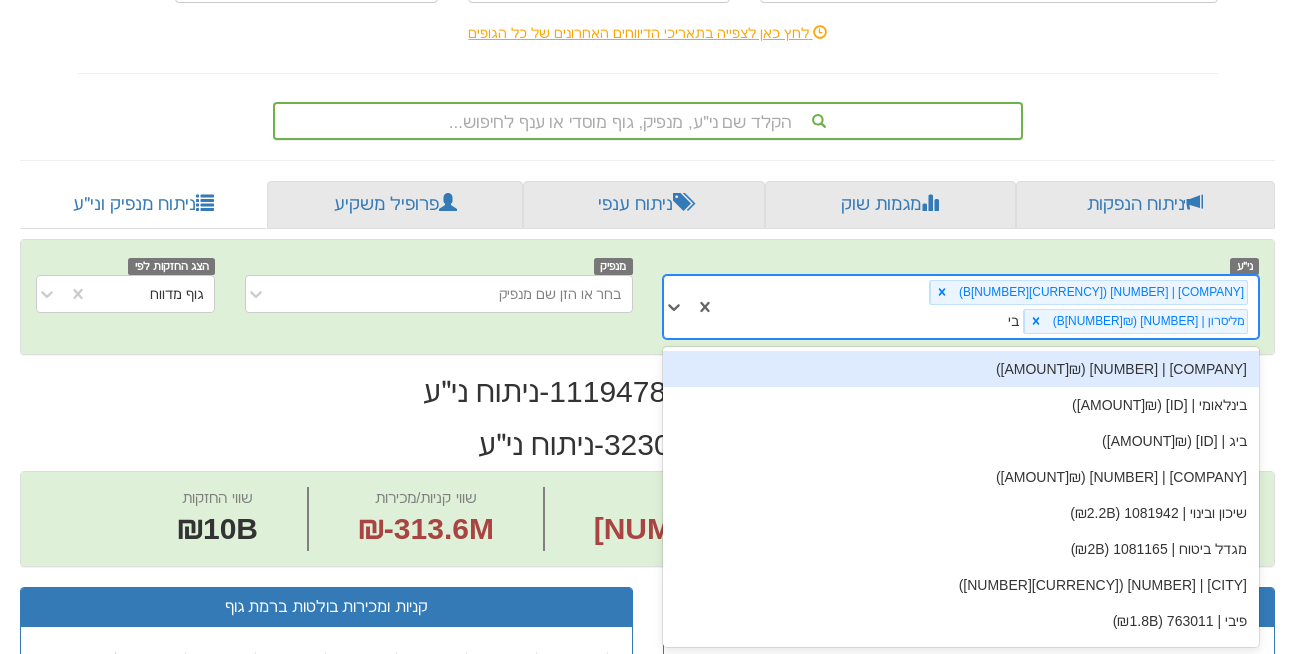 type on "[COMPANY_NAME]" 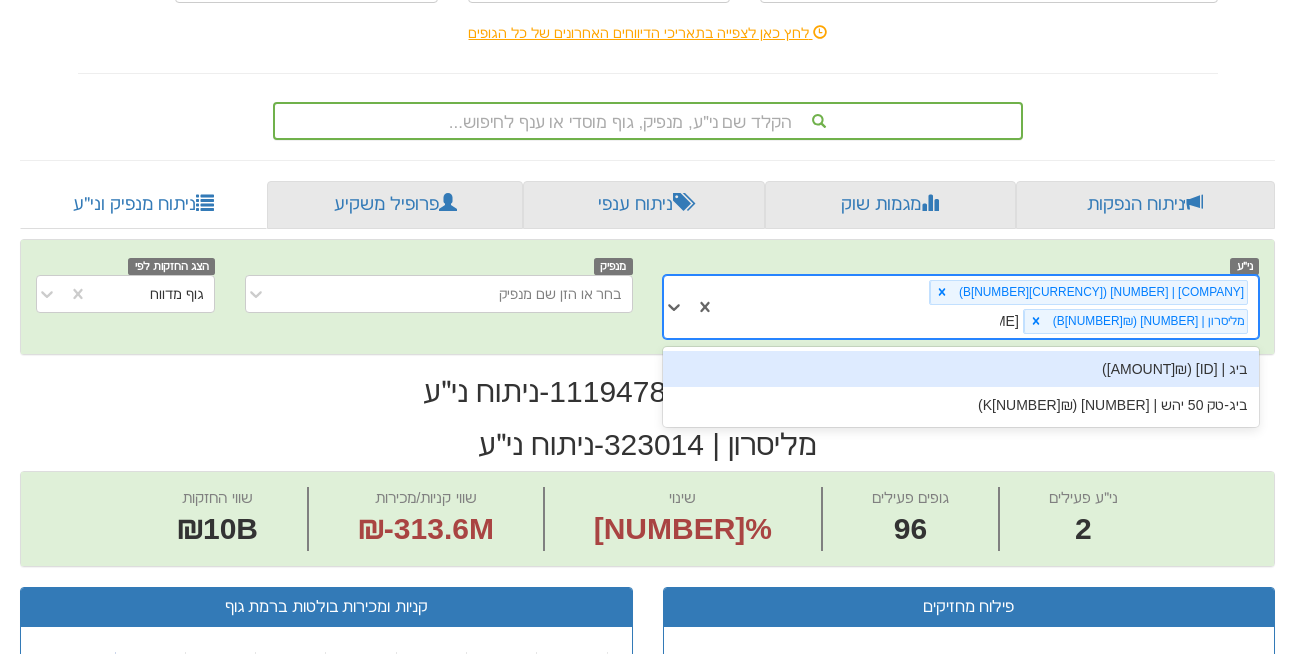 click on "ביג | [ID] (₪[AMOUNT])" at bounding box center (961, 369) 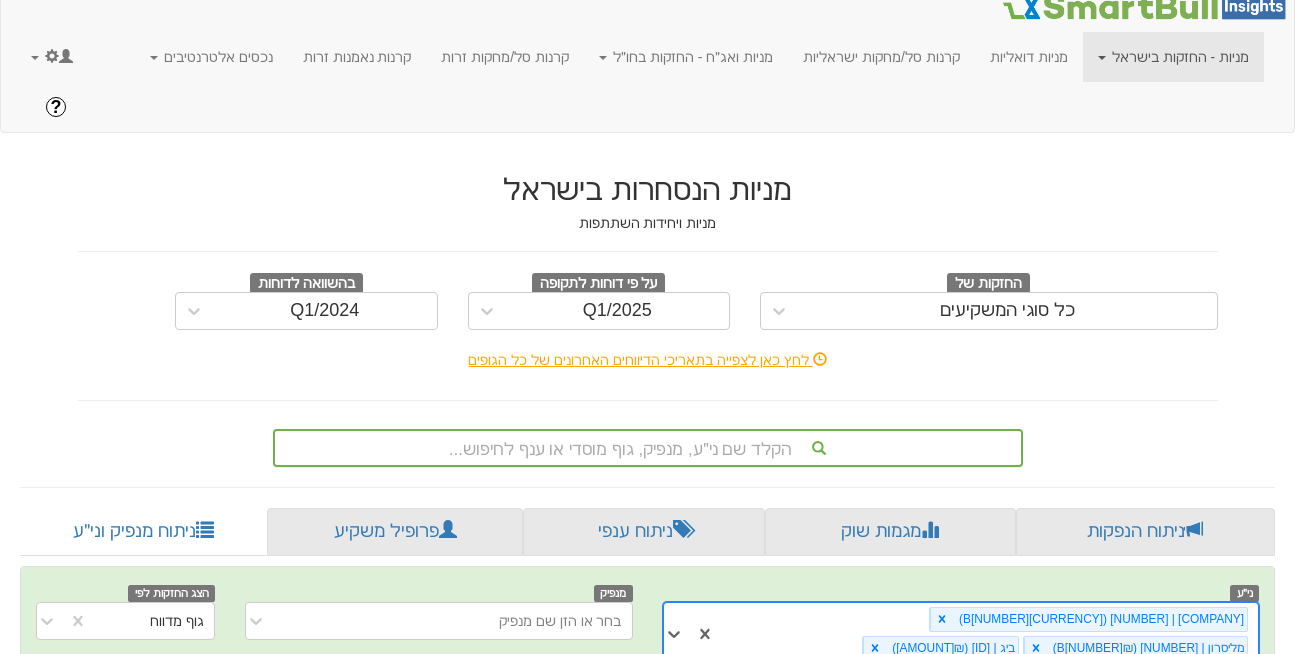 scroll, scrollTop: 346, scrollLeft: 0, axis: vertical 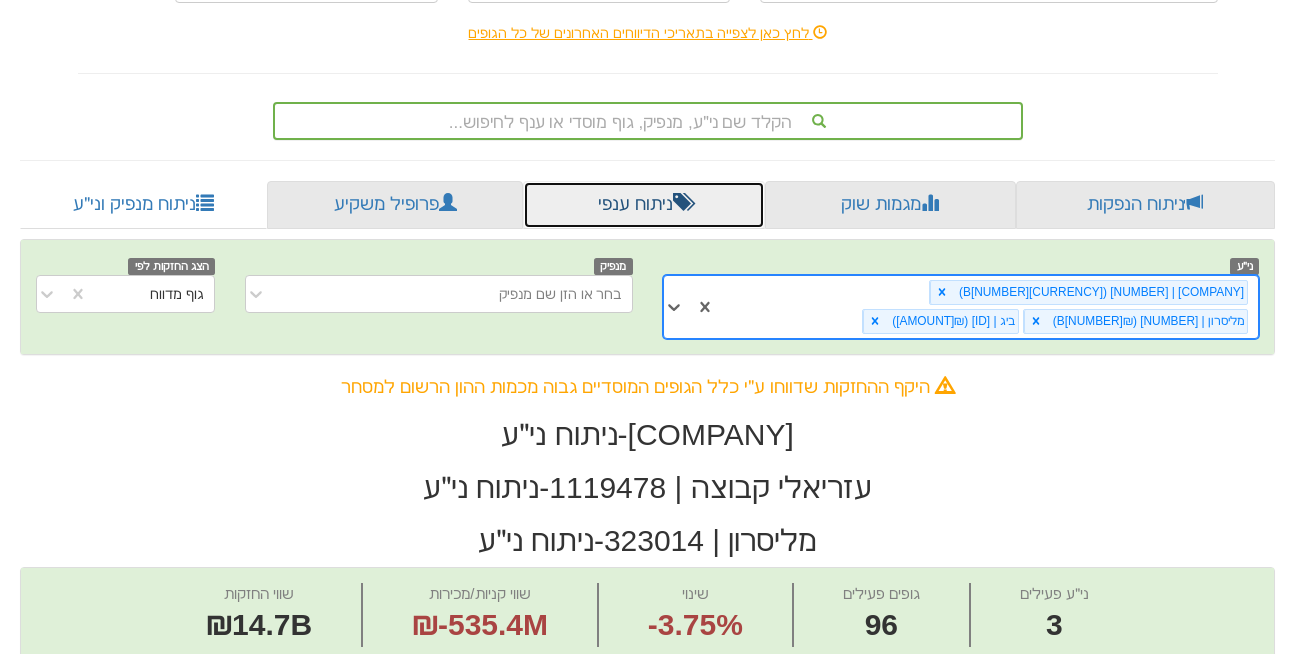 click on "ניתוח ענפי" at bounding box center (644, 205) 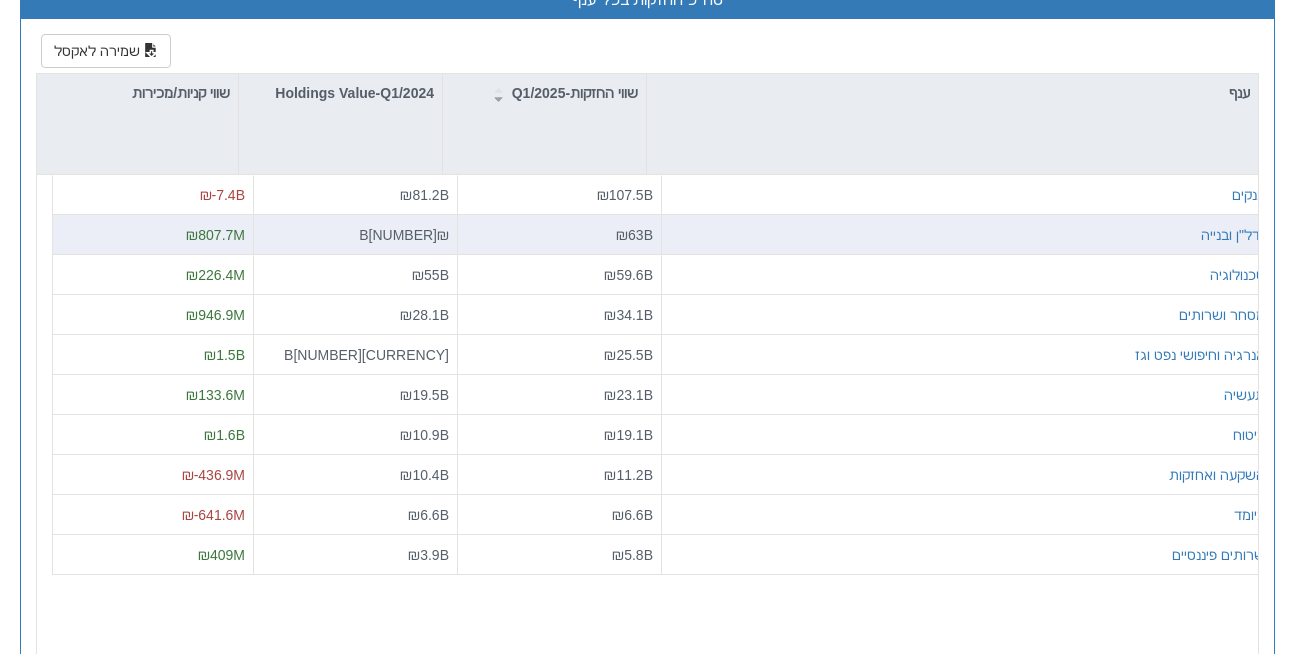 scroll, scrollTop: 723, scrollLeft: 0, axis: vertical 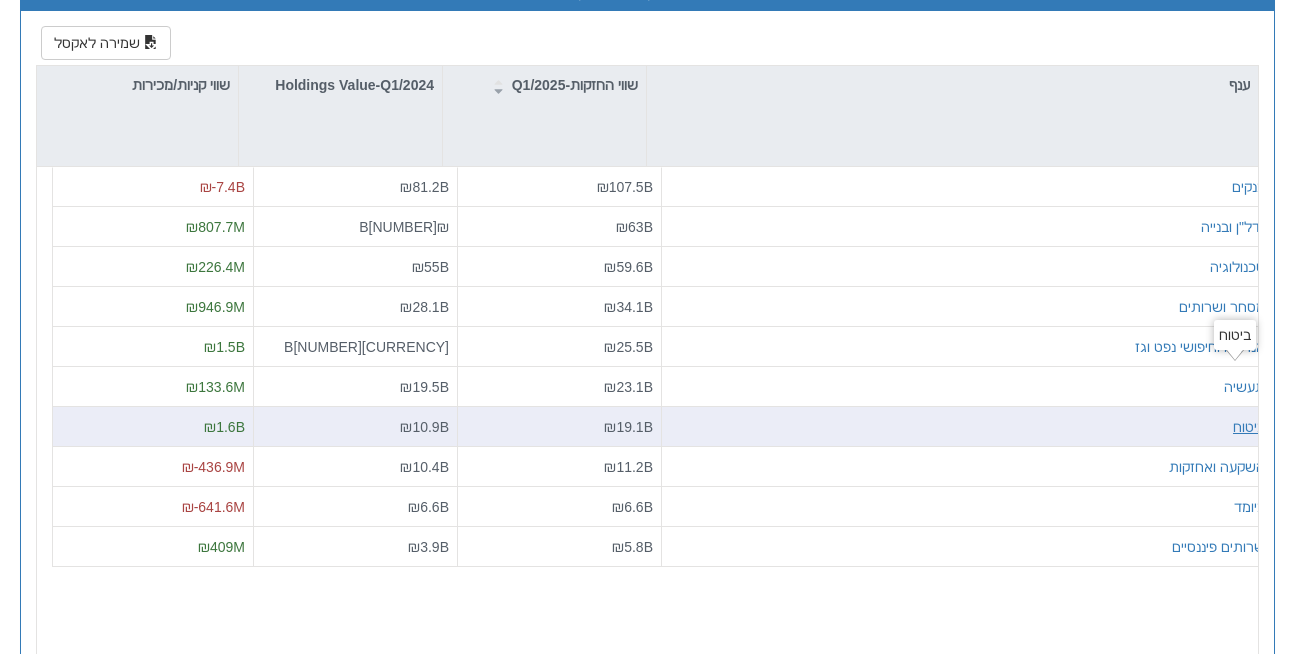 click on "ביטוח" at bounding box center (1249, 427) 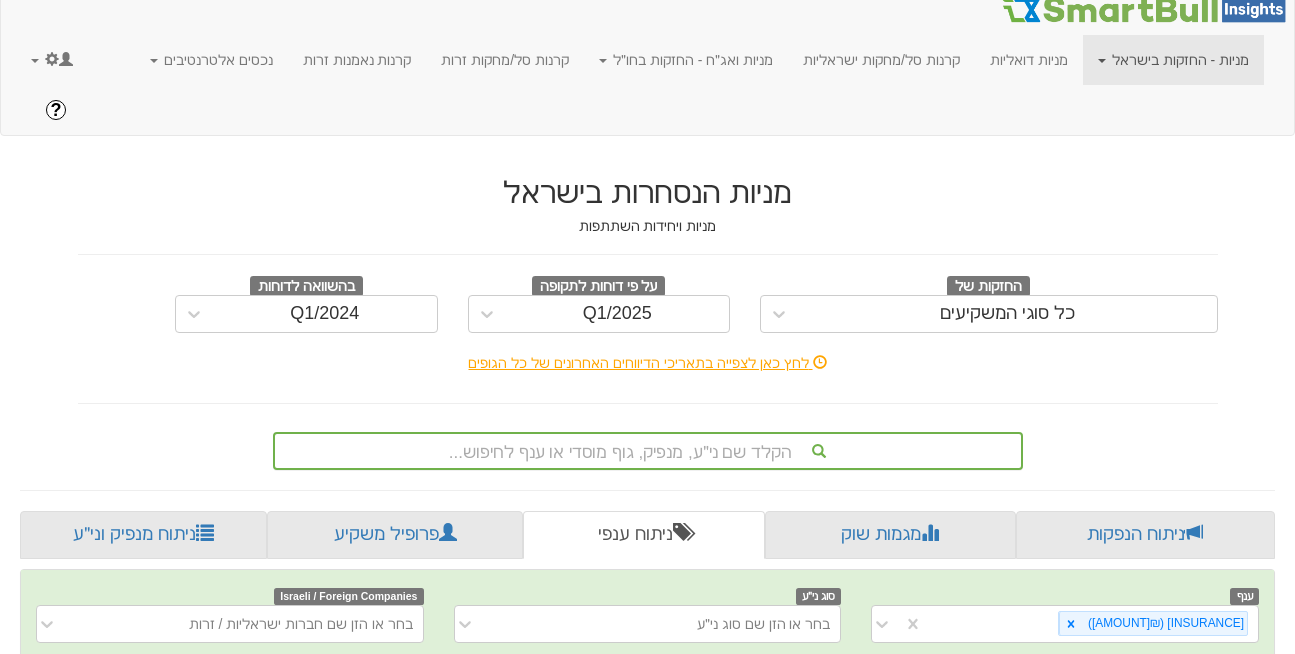 scroll, scrollTop: 0, scrollLeft: 0, axis: both 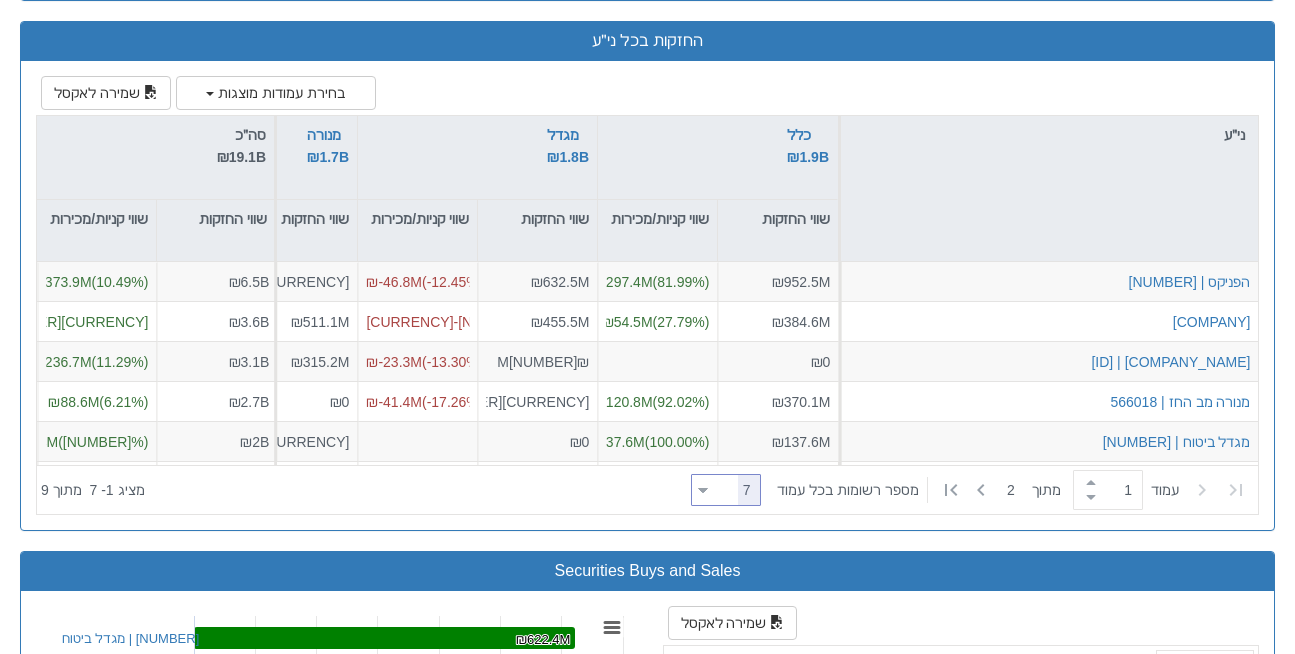click at bounding box center (703, 490) 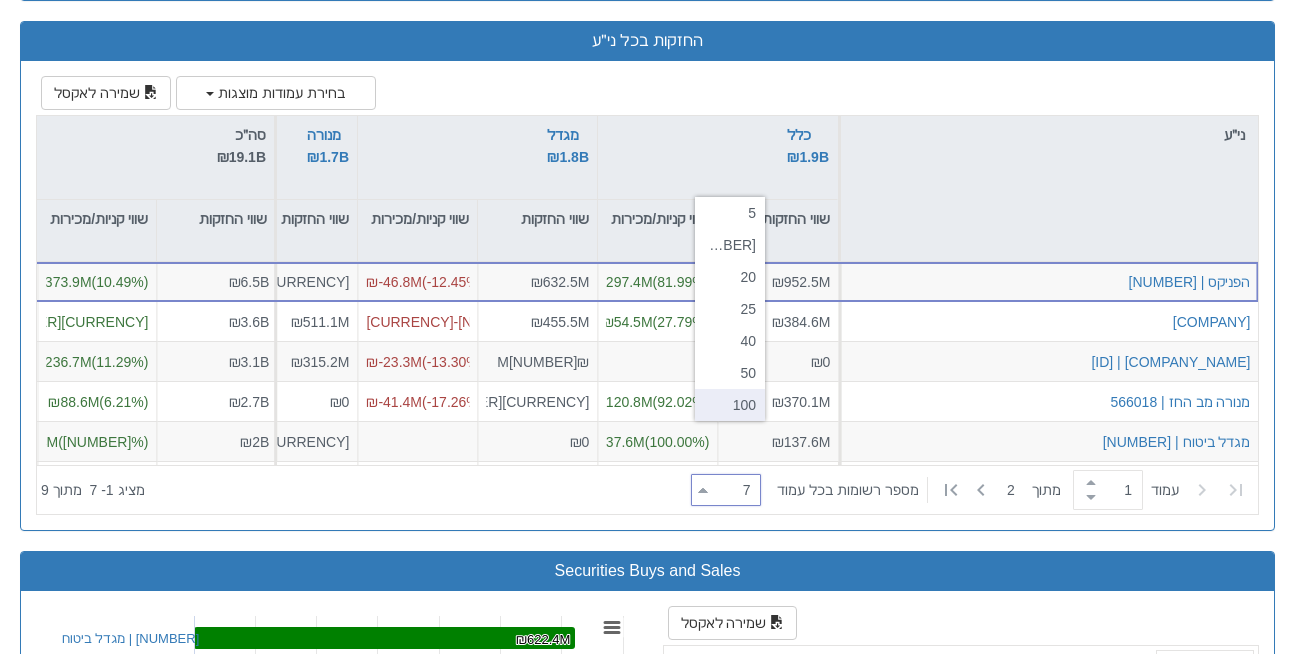 click on "100" at bounding box center (730, 405) 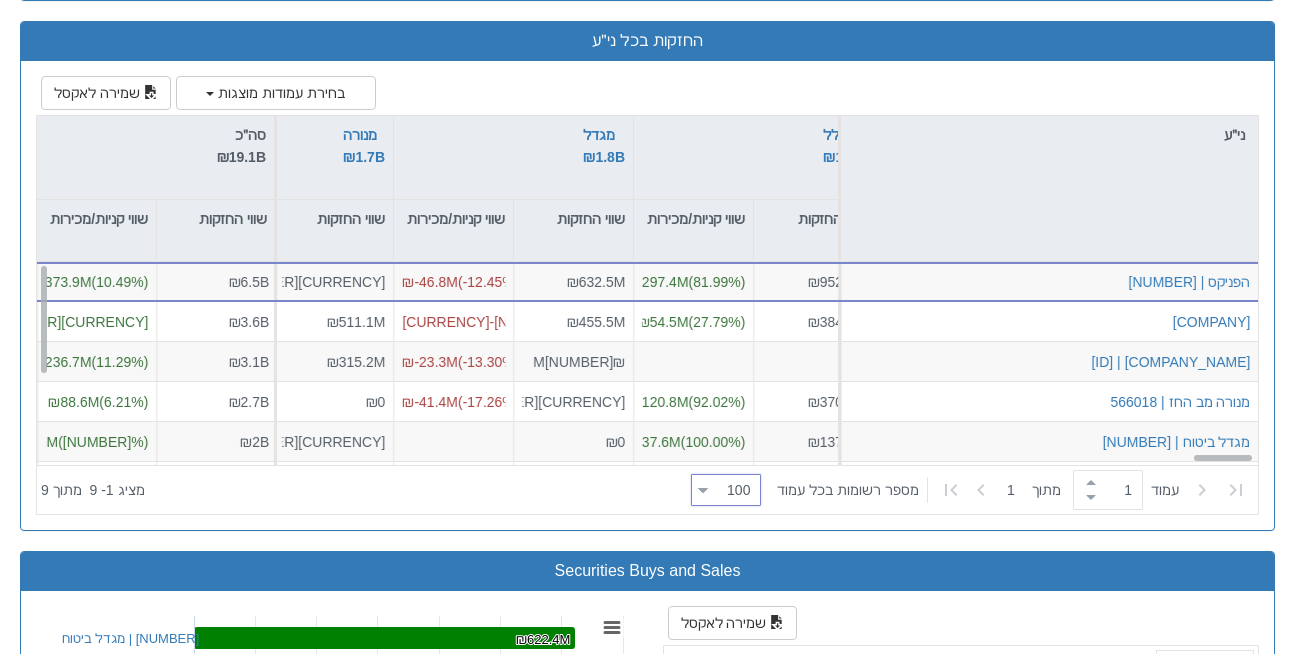 scroll, scrollTop: 0, scrollLeft: 24158, axis: horizontal 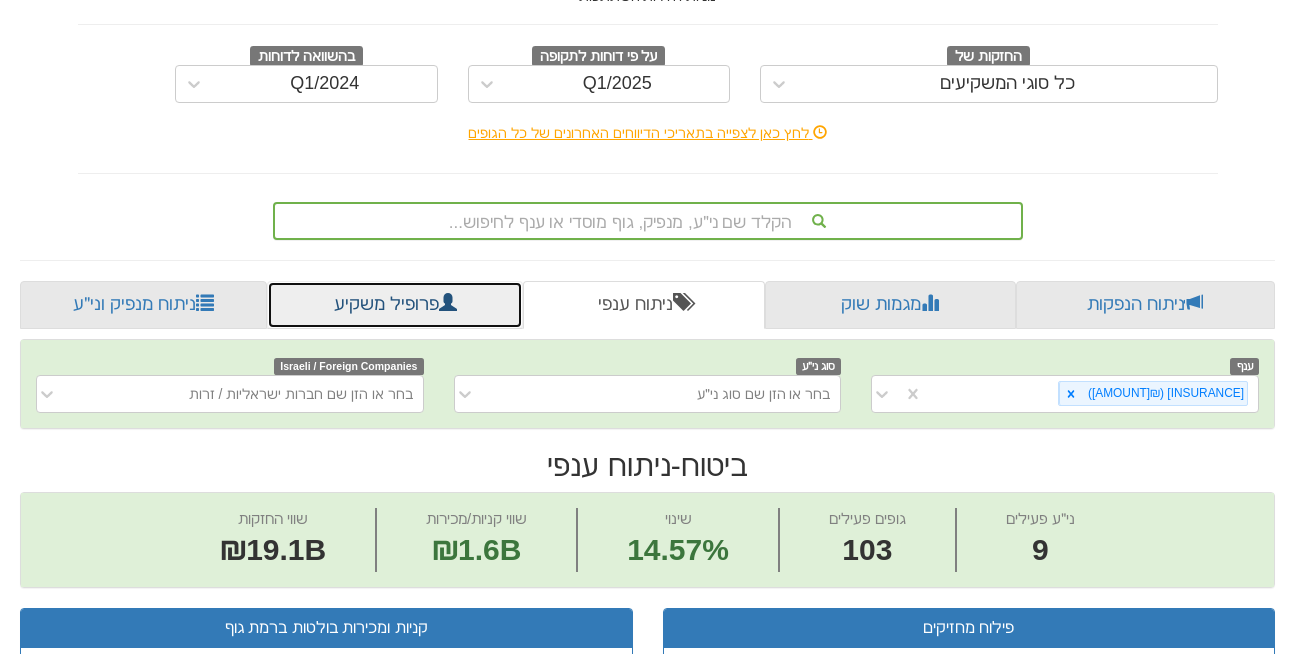 click on "פרופיל משקיע" at bounding box center (394, 305) 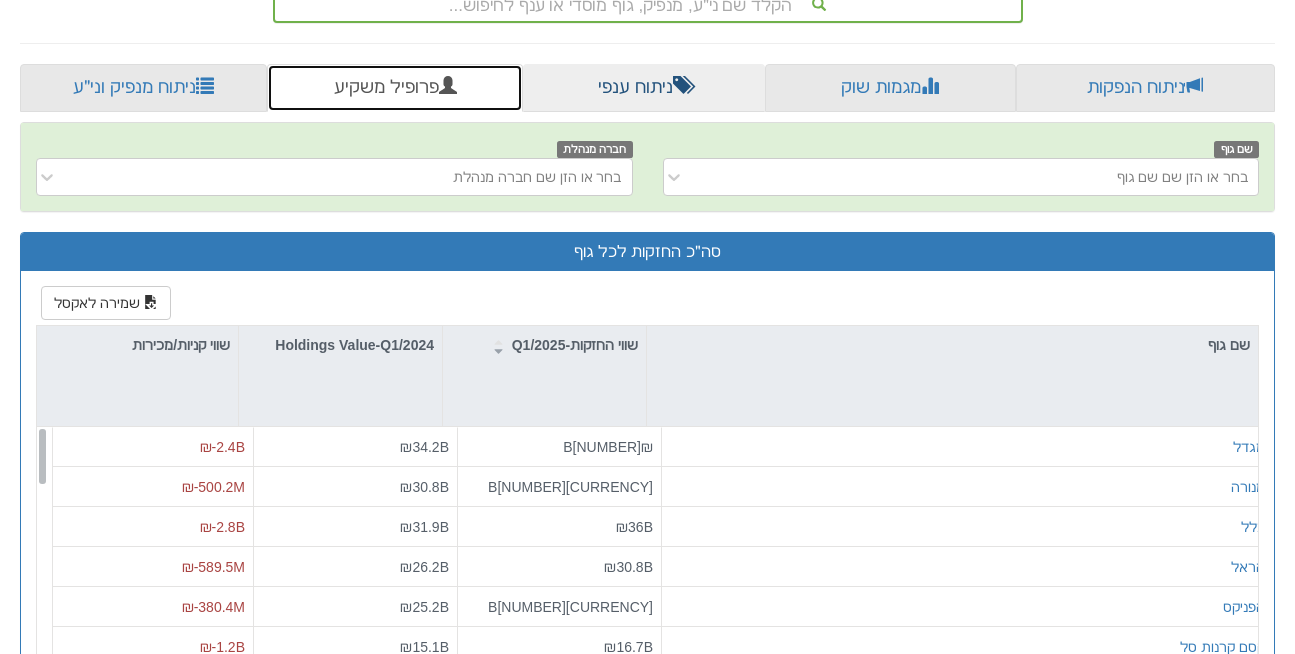 scroll, scrollTop: 480, scrollLeft: 0, axis: vertical 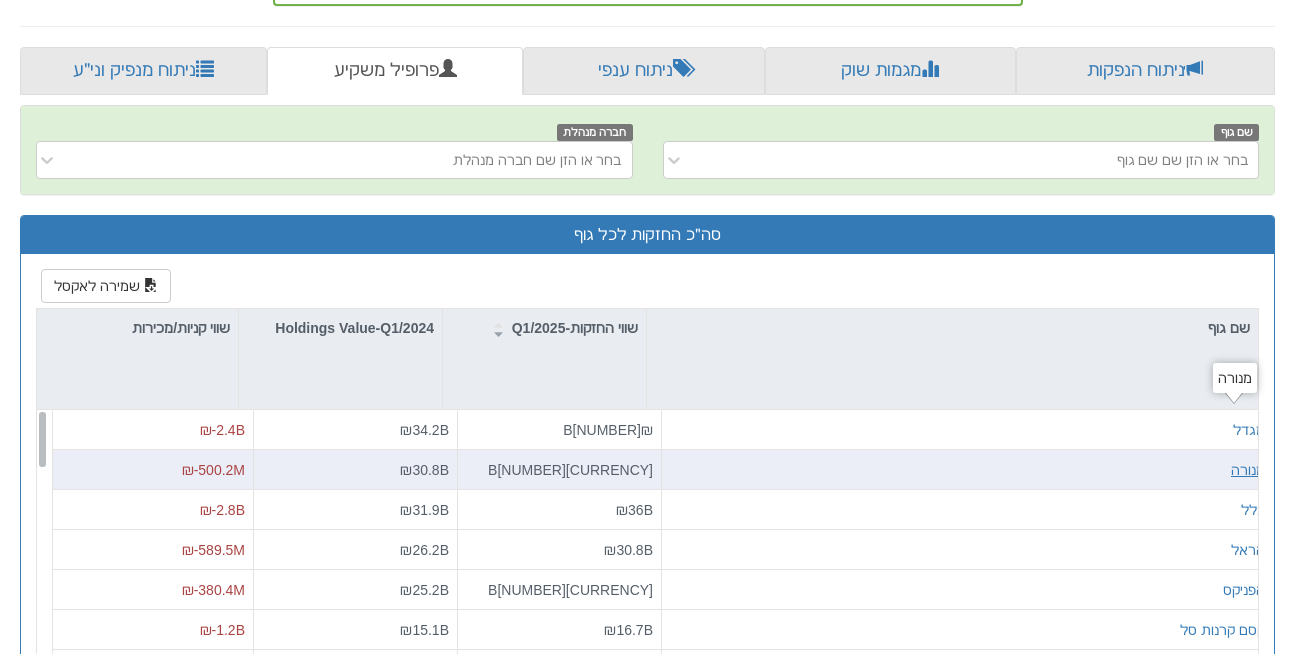 click on "מנורה" at bounding box center (1248, 470) 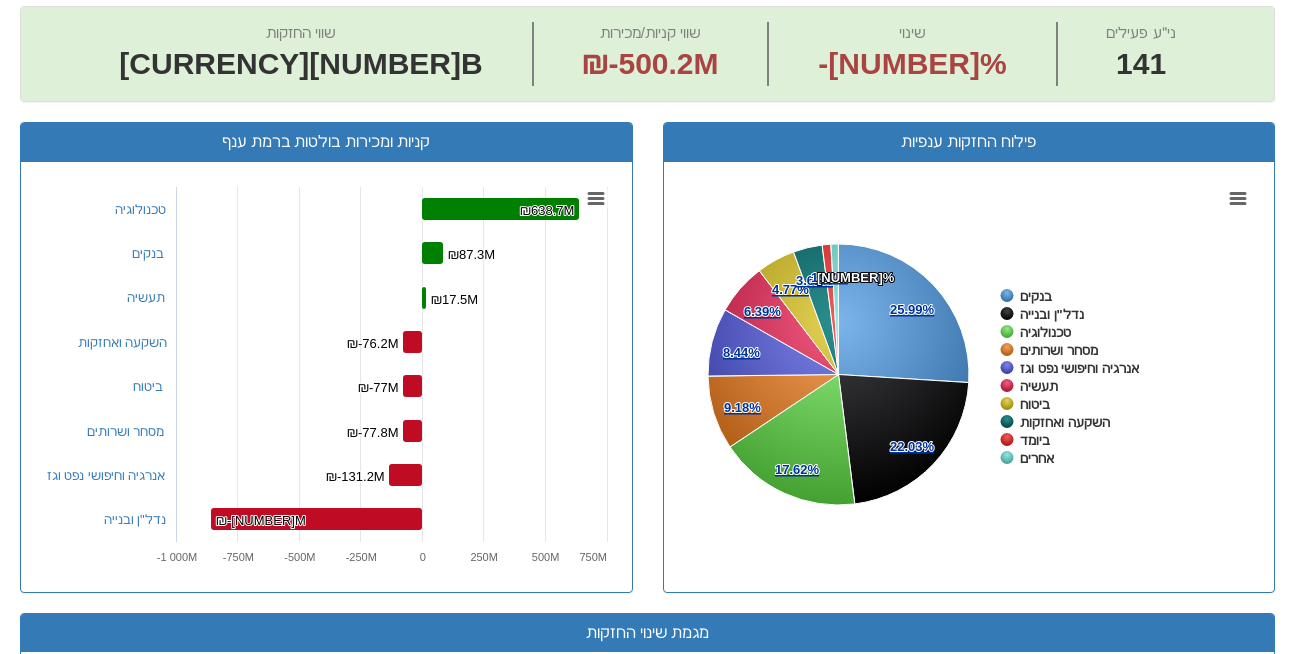 scroll, scrollTop: 851, scrollLeft: 0, axis: vertical 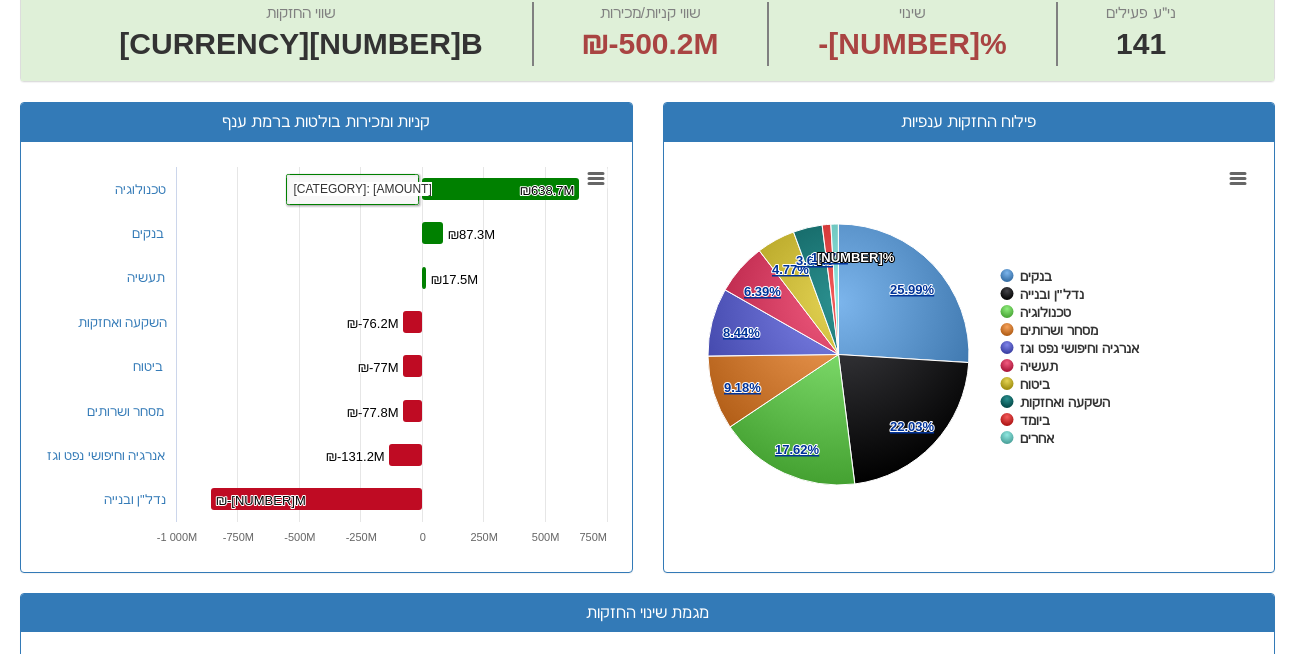 click 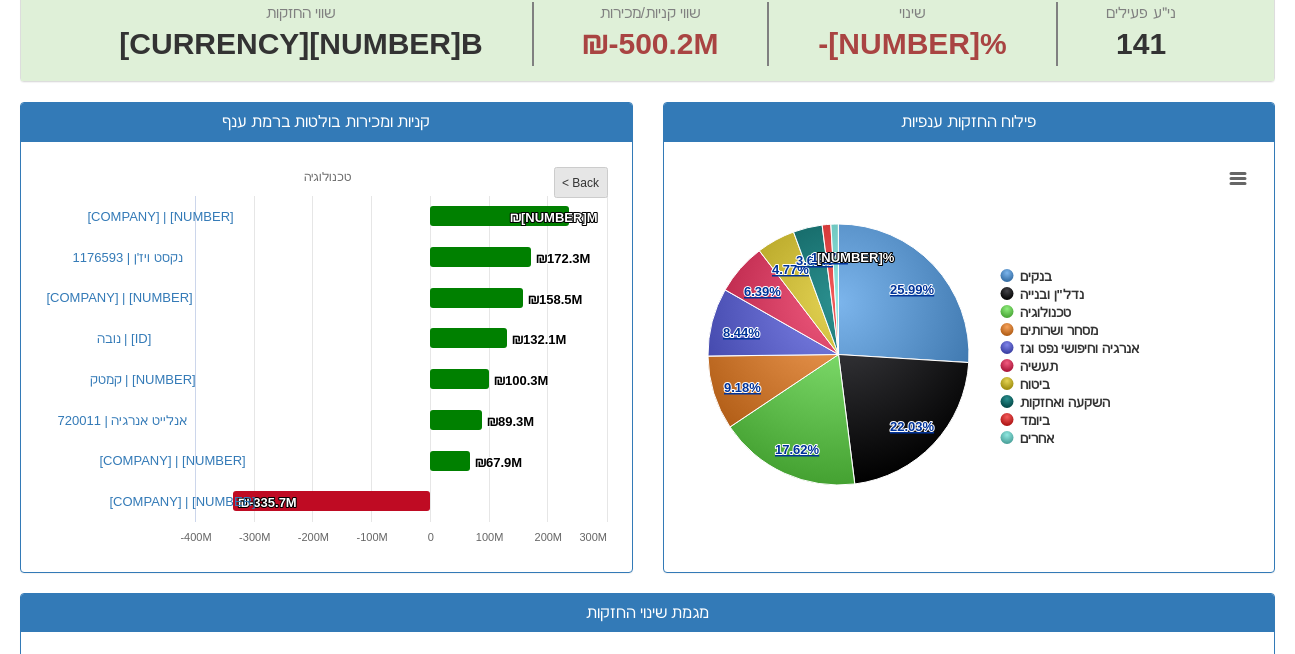 click on "< Back" 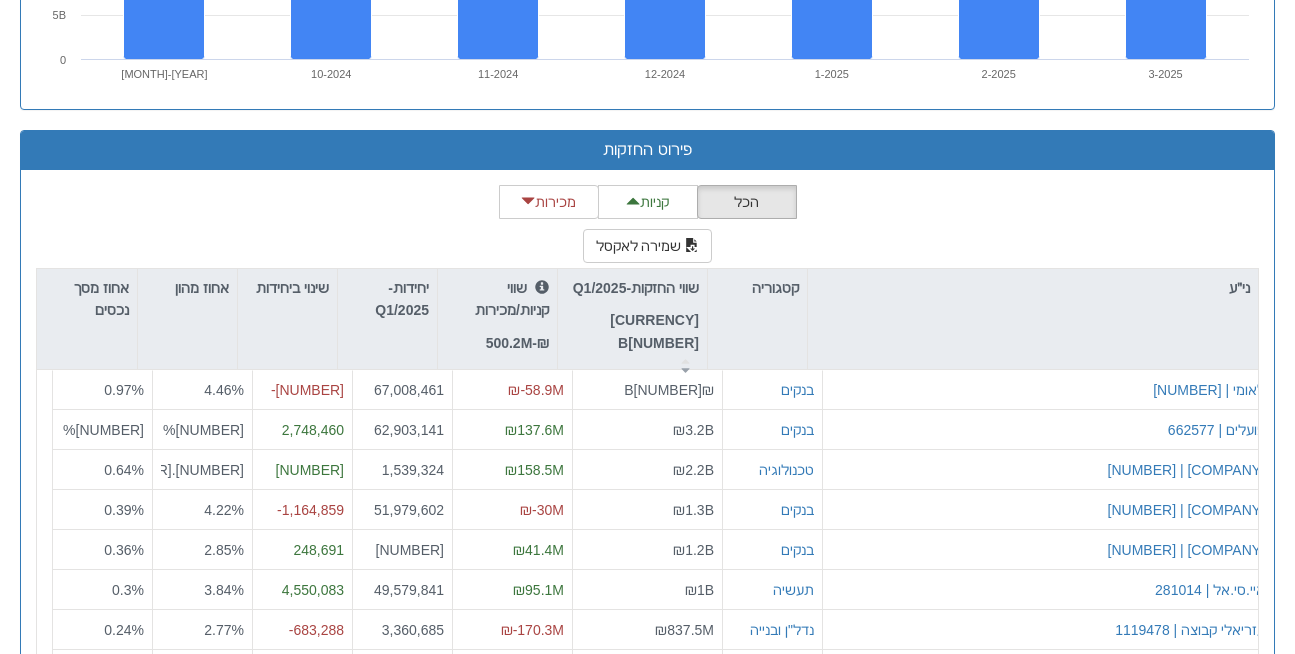 scroll, scrollTop: 1835, scrollLeft: 0, axis: vertical 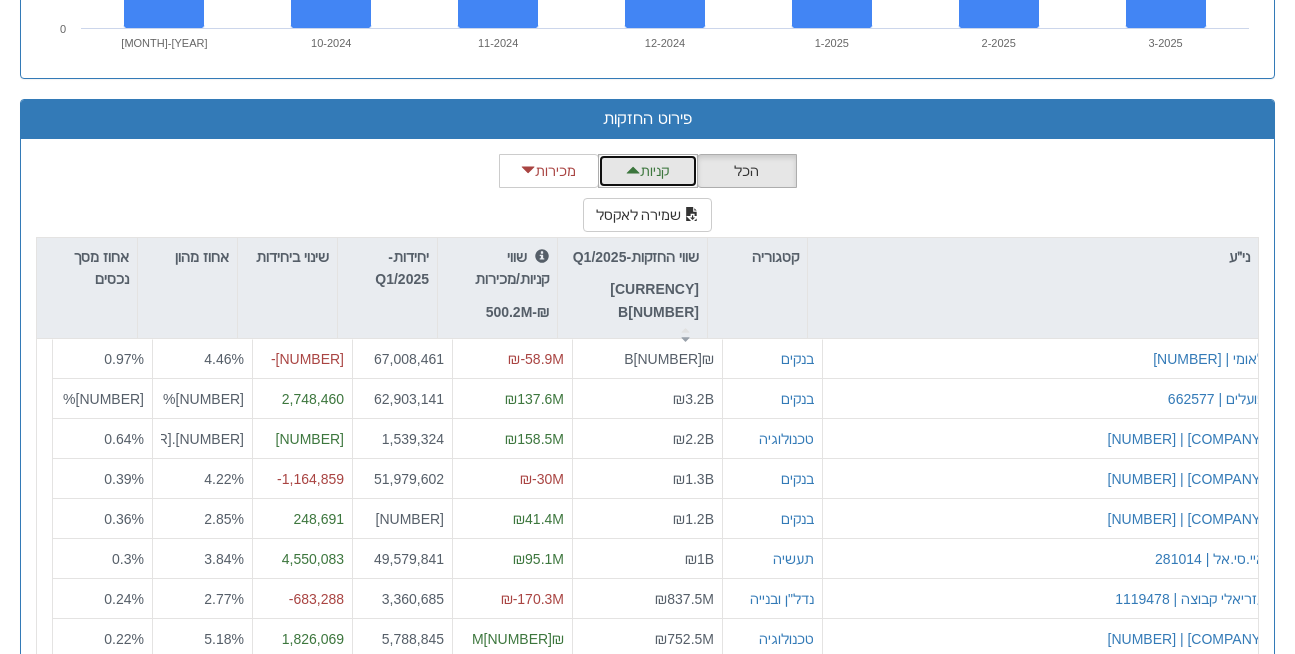 click on "קניות" at bounding box center [648, 171] 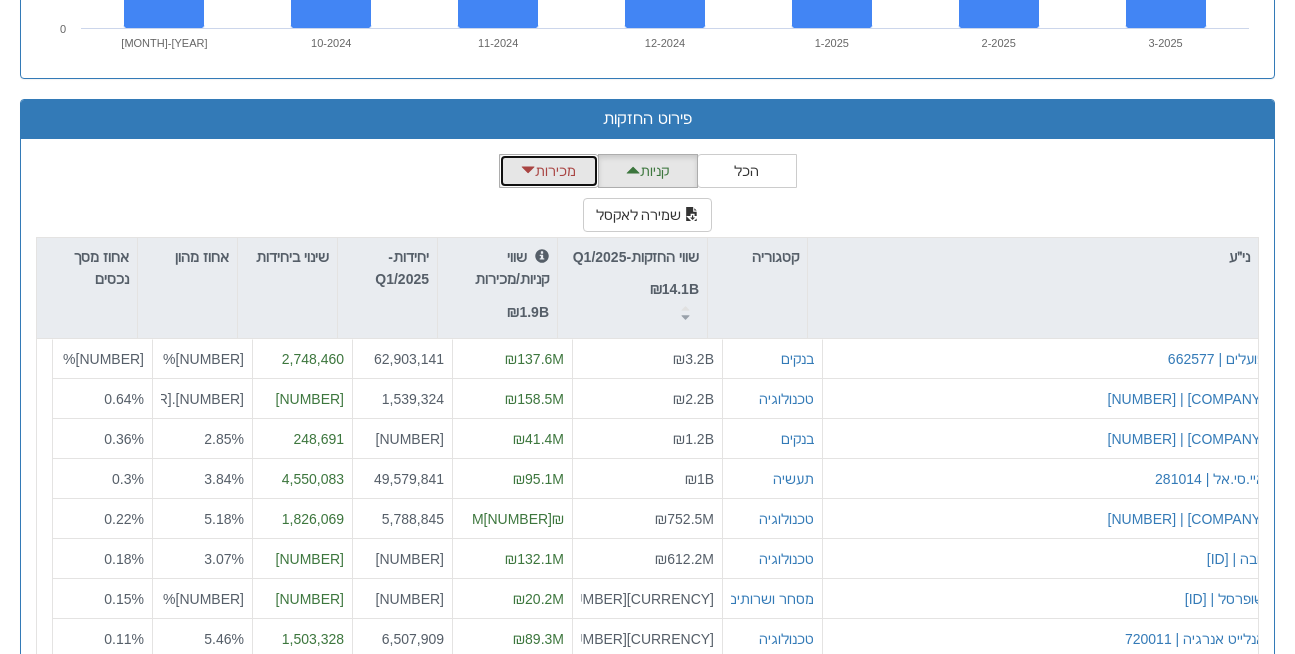 click on "מכירות" at bounding box center (549, 171) 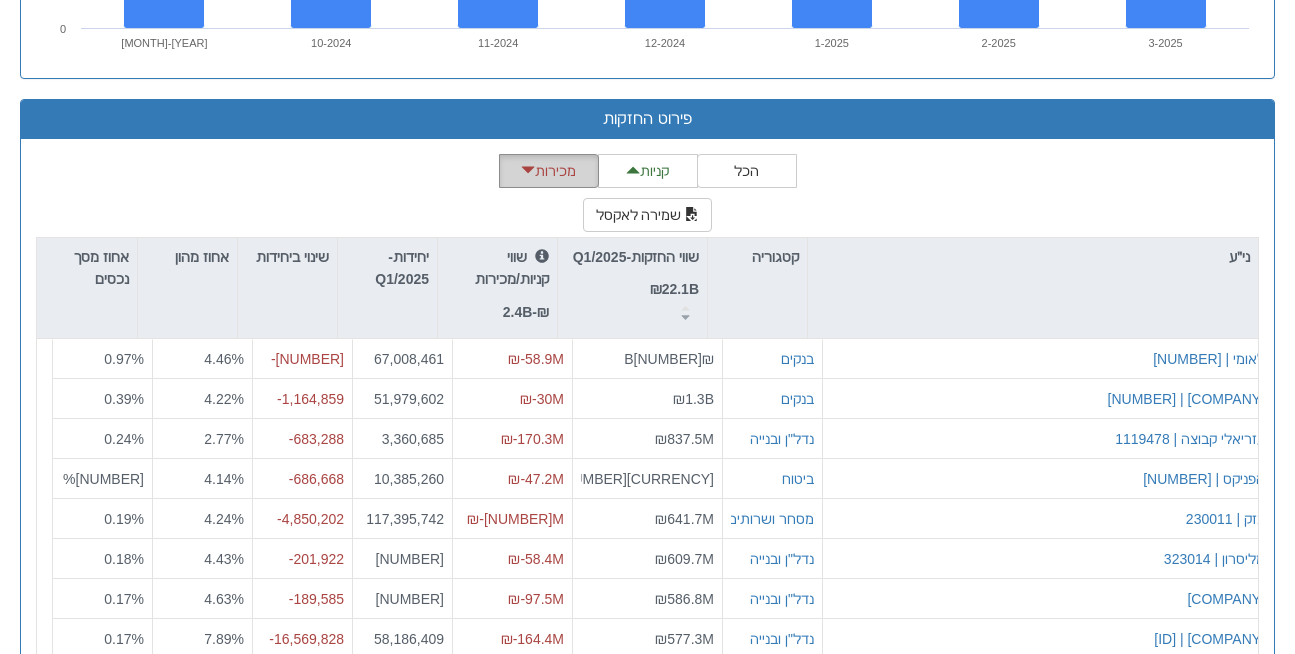 scroll, scrollTop: 1262, scrollLeft: 0, axis: vertical 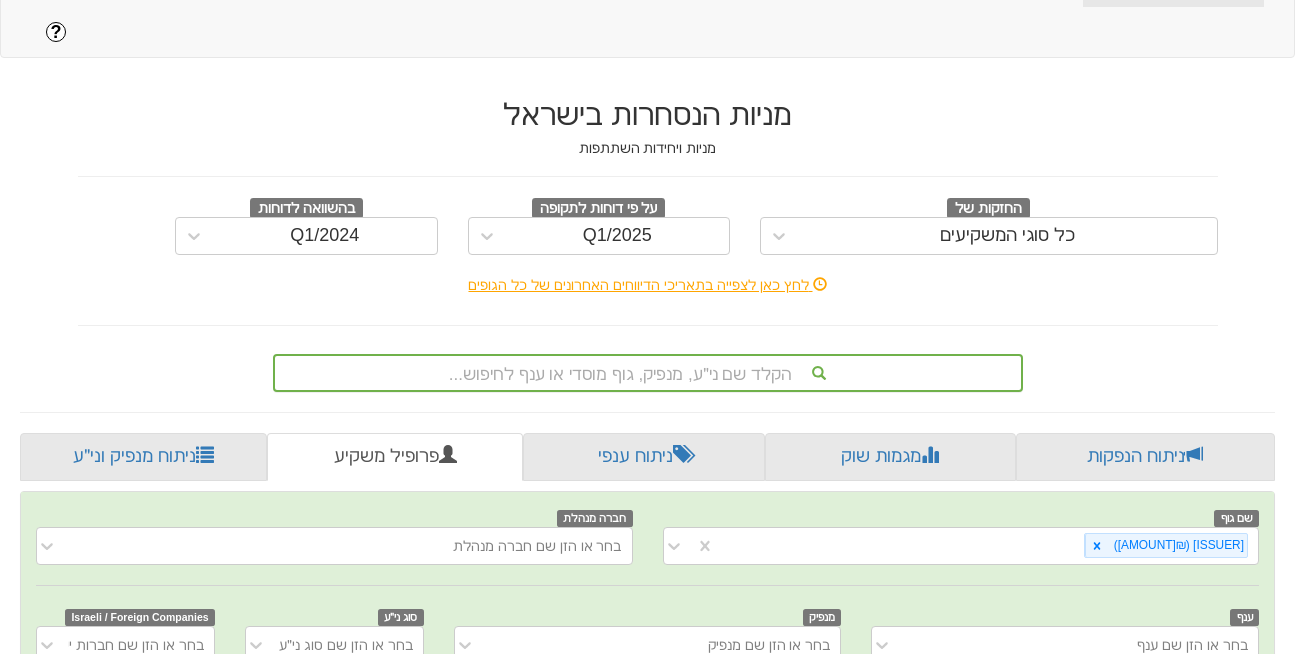click on "לחץ כאן לצפייה בתאריכי הדיווחים האחרונים של כל הגופים" at bounding box center [648, 285] 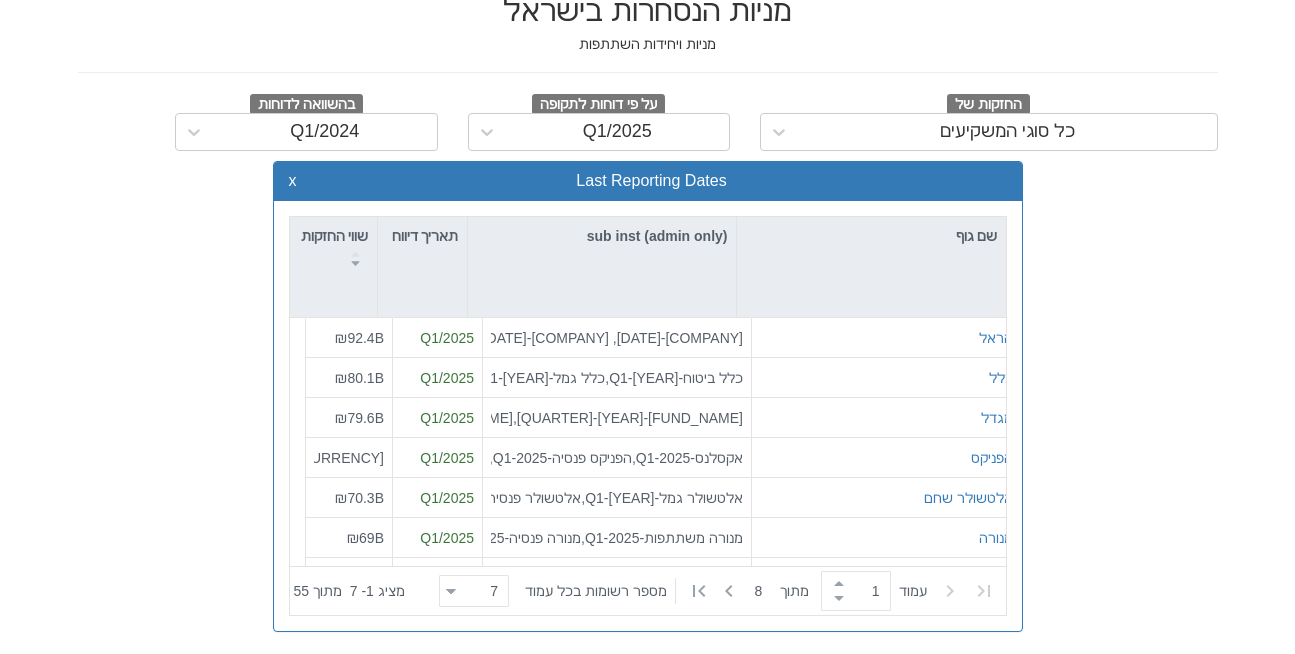 scroll, scrollTop: 199, scrollLeft: 0, axis: vertical 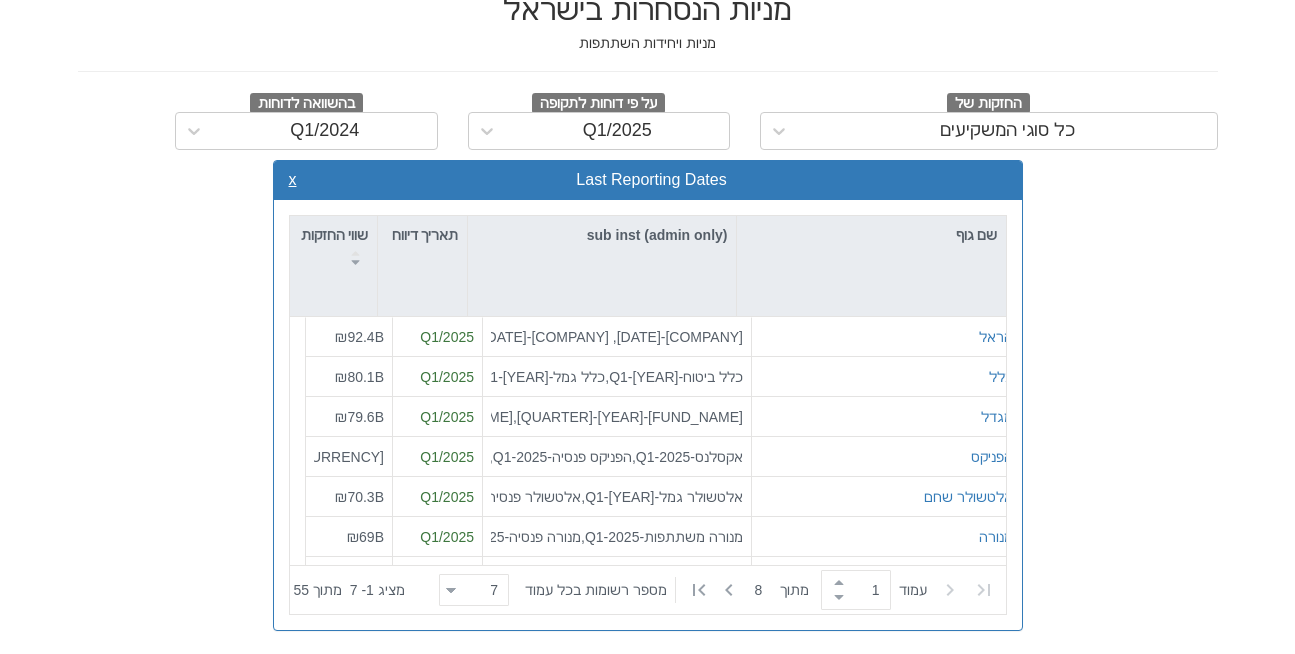 click on "x" at bounding box center [293, 180] 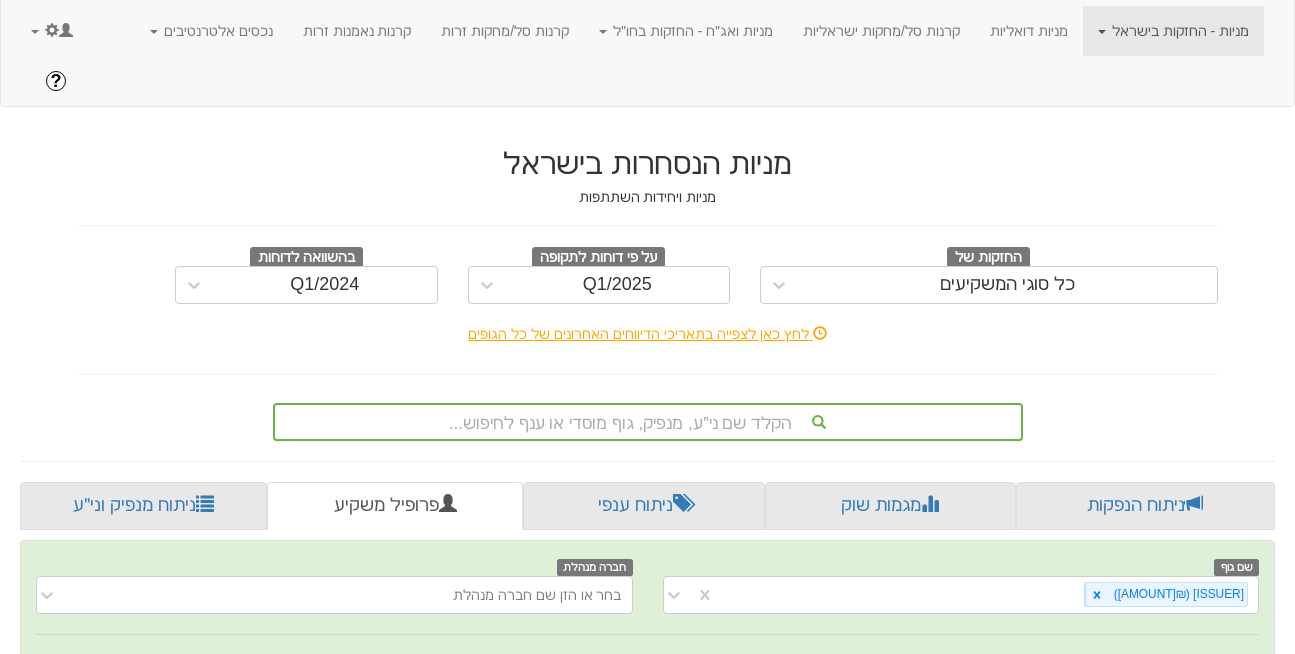 scroll, scrollTop: 0, scrollLeft: 0, axis: both 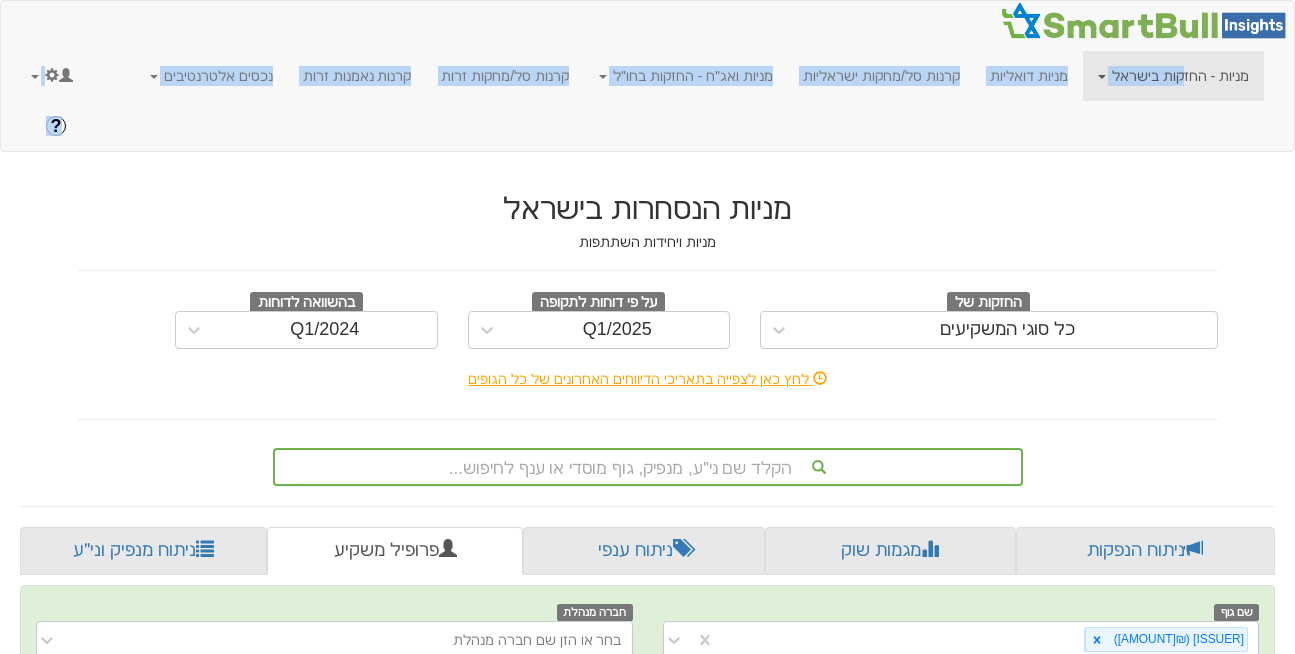 drag, startPoint x: 1246, startPoint y: 144, endPoint x: 1188, endPoint y: 81, distance: 85.632935 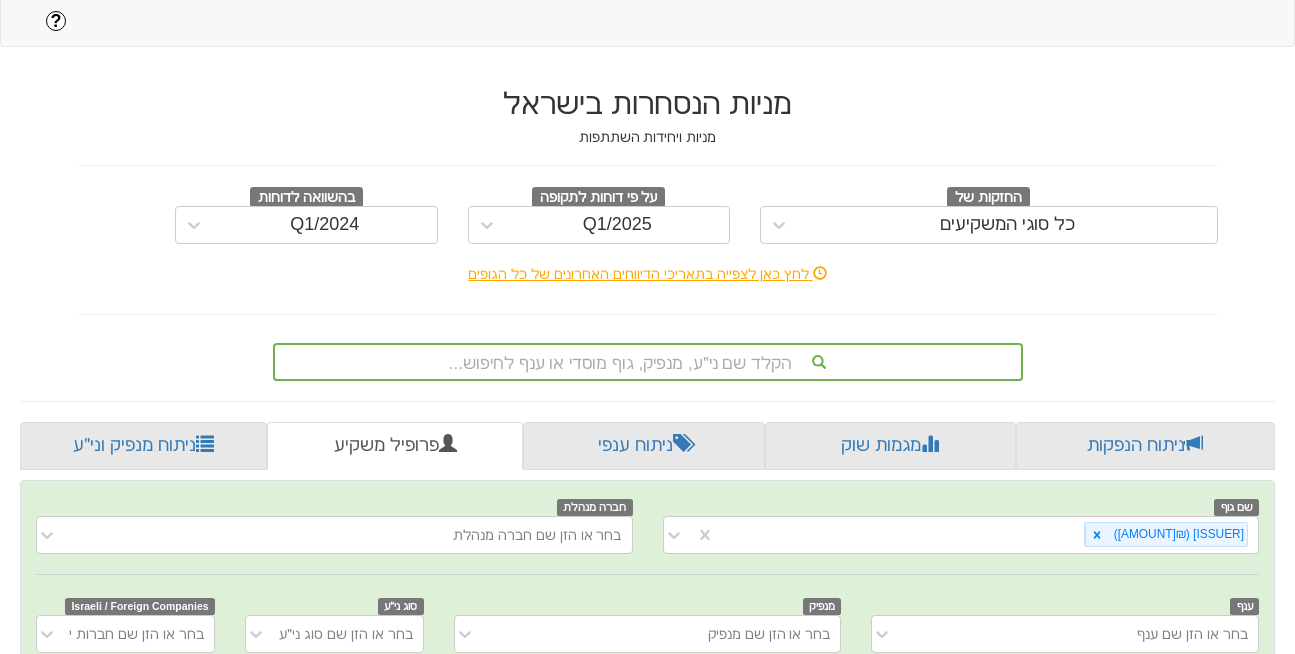 scroll, scrollTop: 110, scrollLeft: 0, axis: vertical 